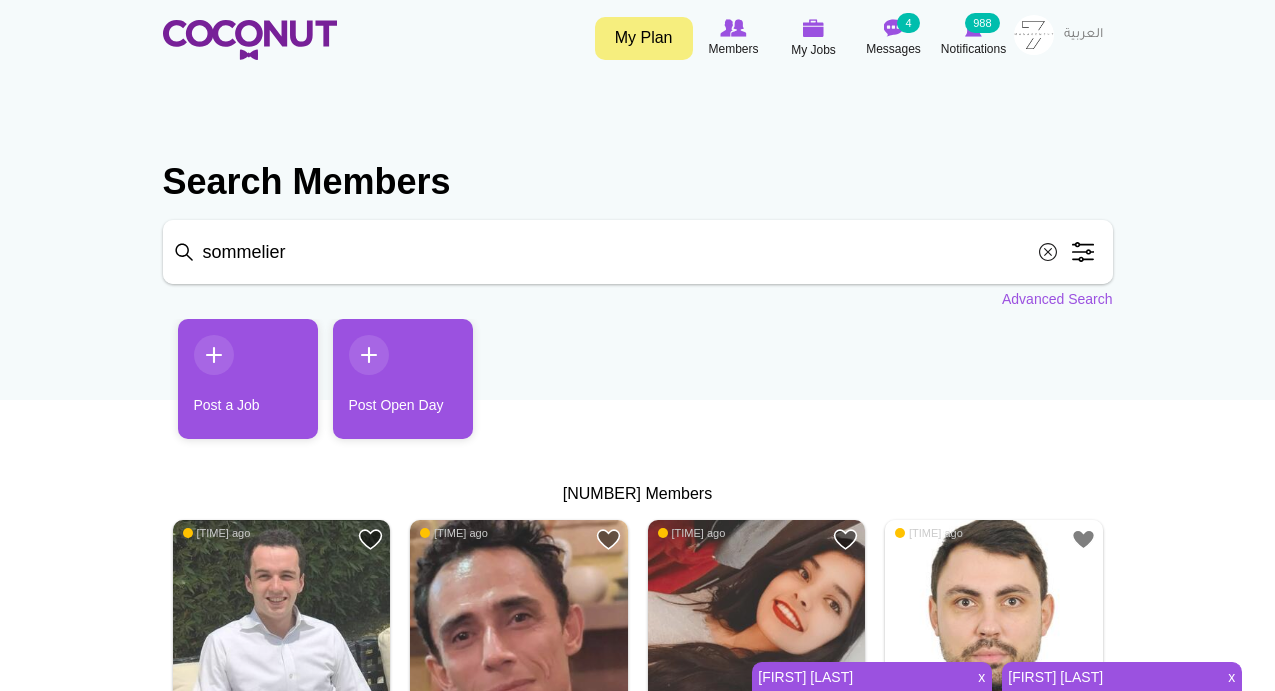 scroll, scrollTop: 0, scrollLeft: 0, axis: both 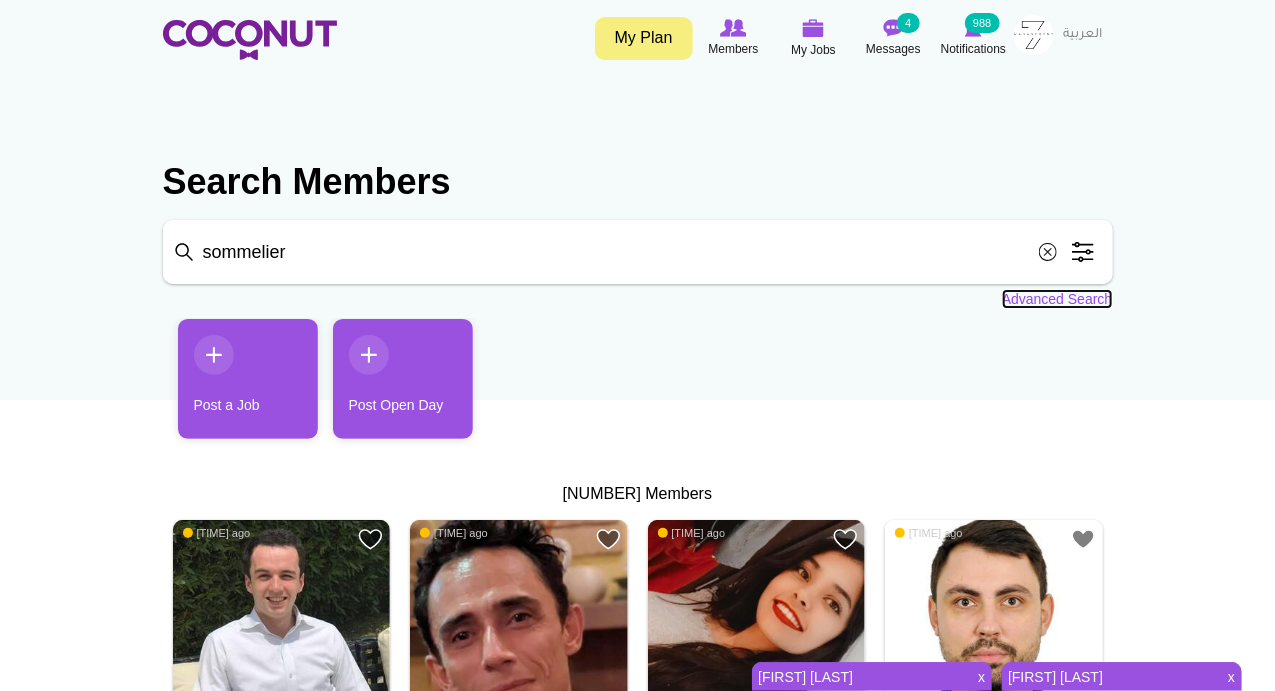 click on "Advanced Search" at bounding box center [1057, 299] 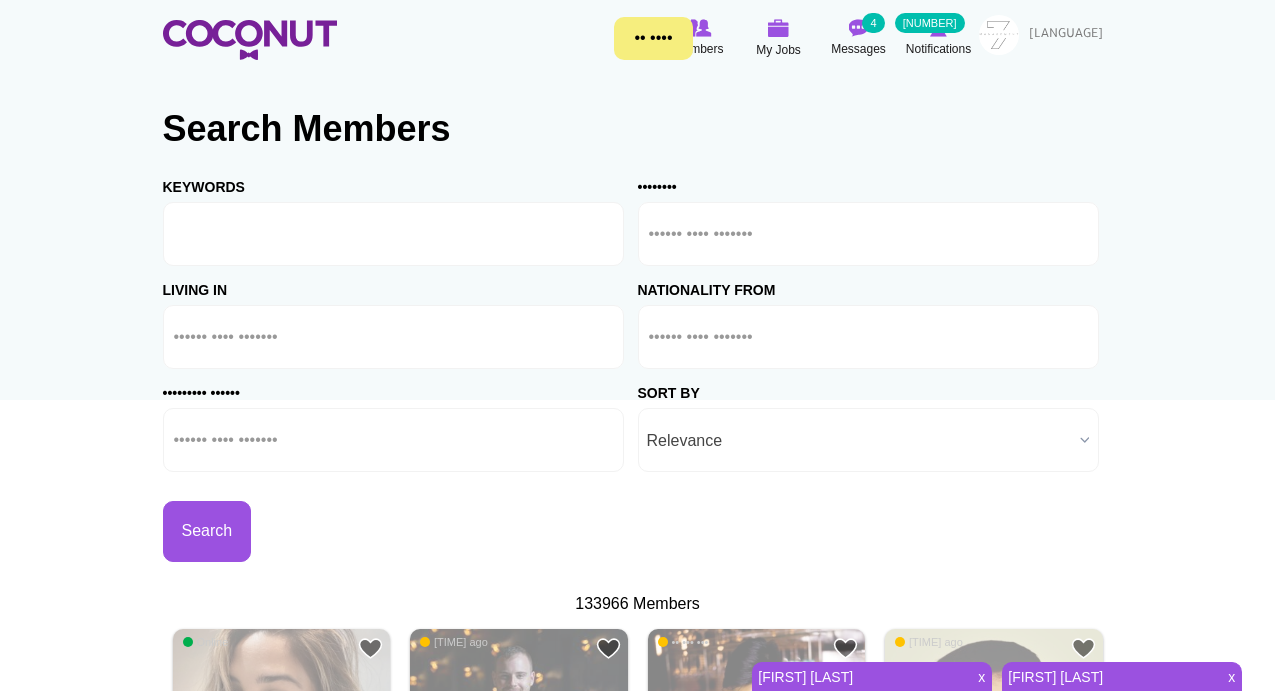 scroll, scrollTop: 0, scrollLeft: 0, axis: both 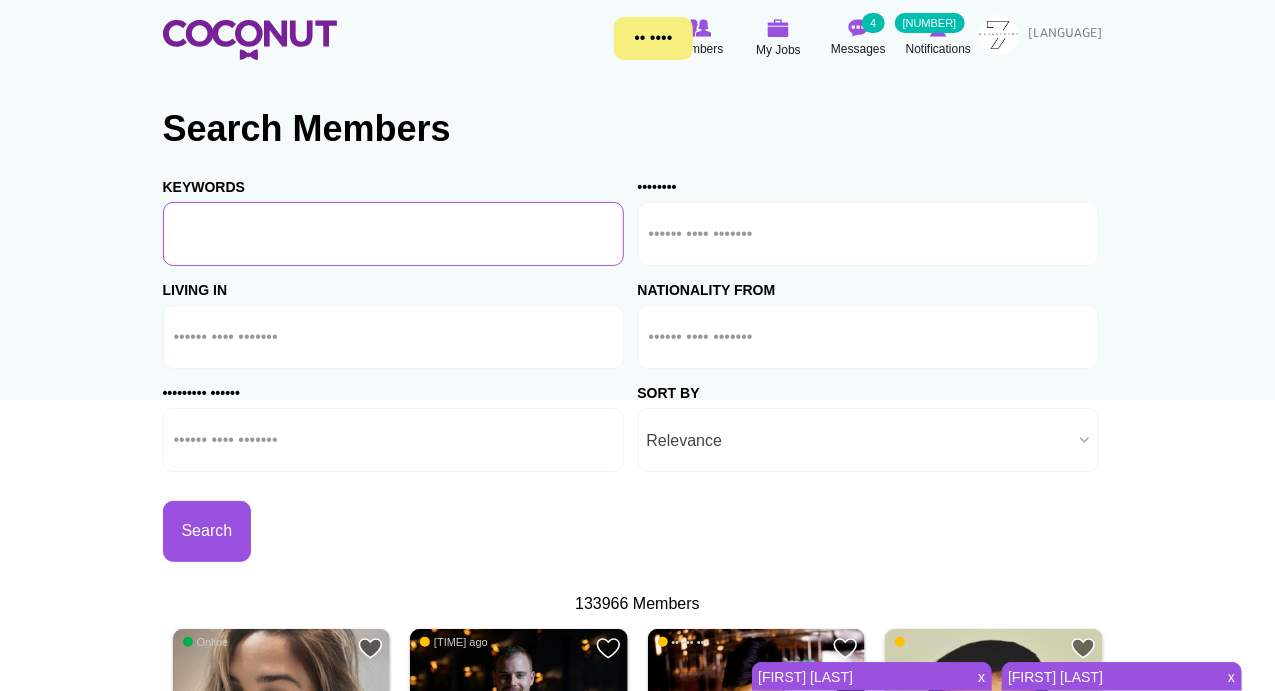 click on "Keywords" at bounding box center (393, 234) 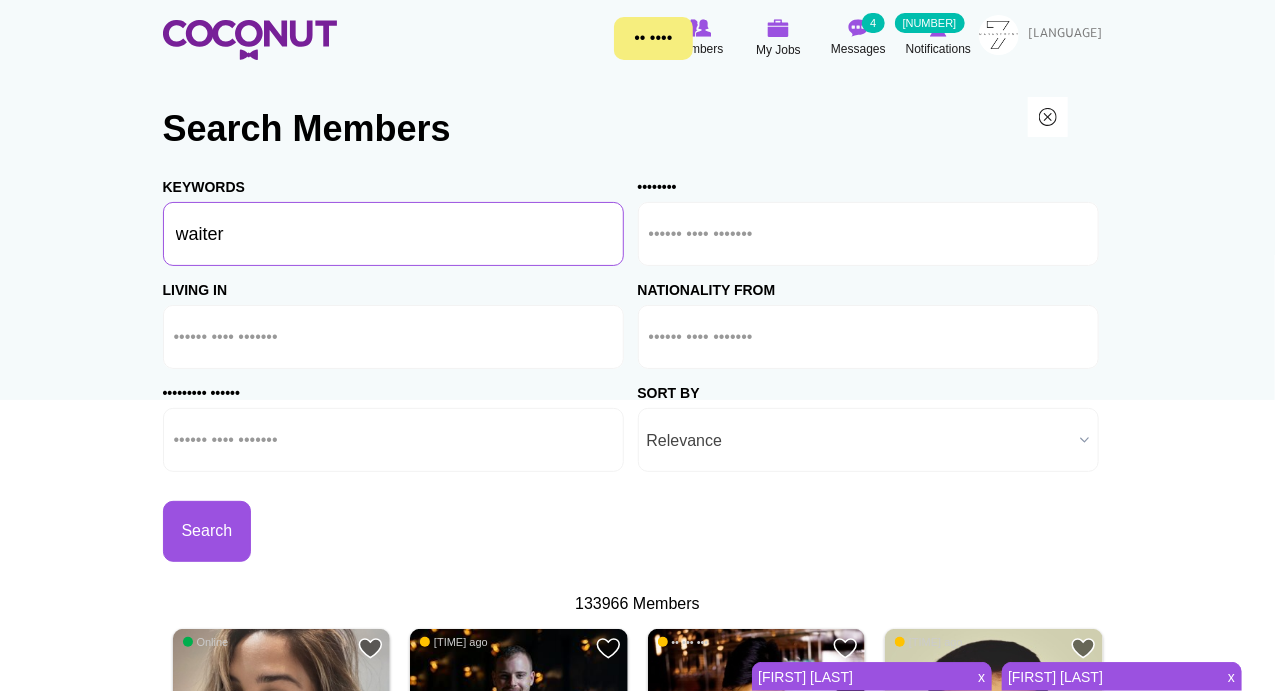 type on "[JOB_TITLE]" 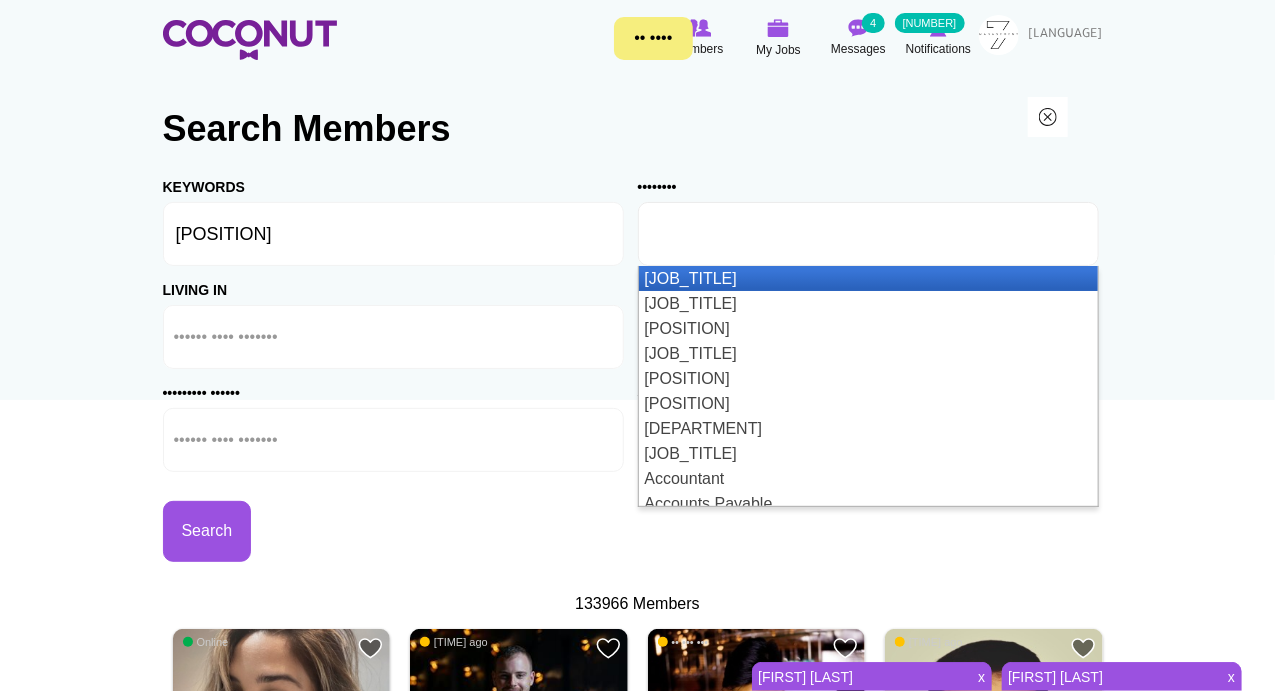click at bounding box center [739, 234] 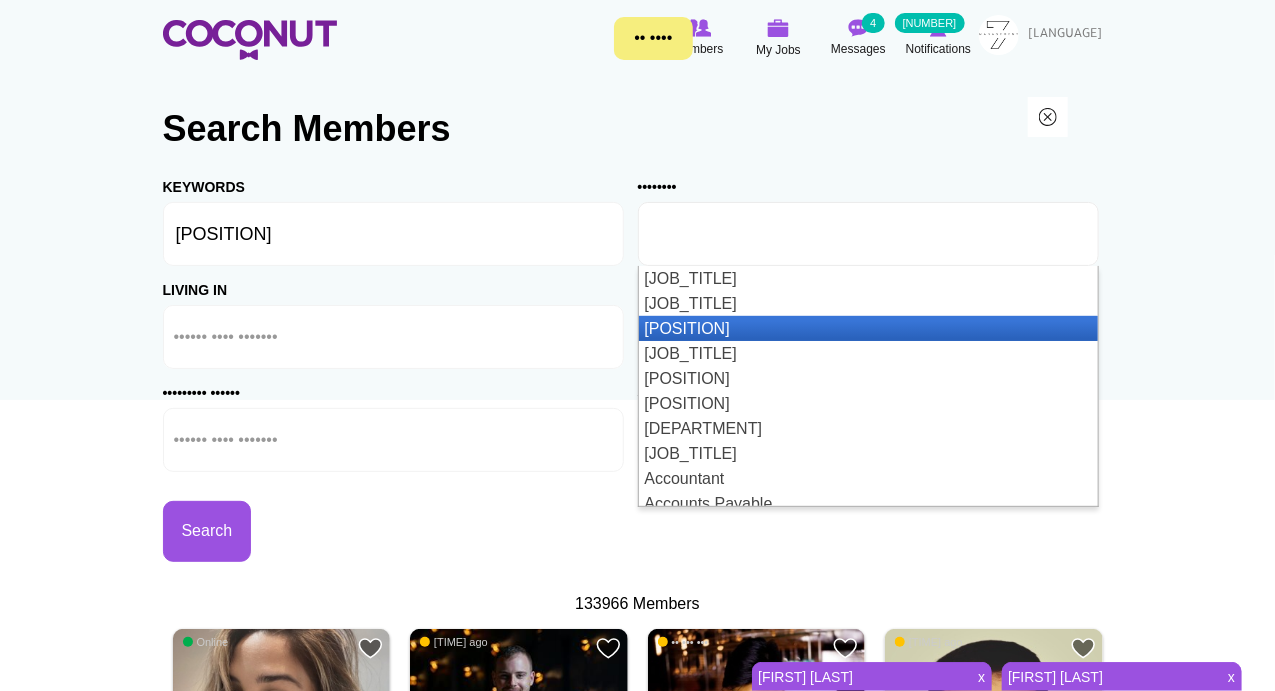 click on "Waiter/Waitress" at bounding box center [868, 328] 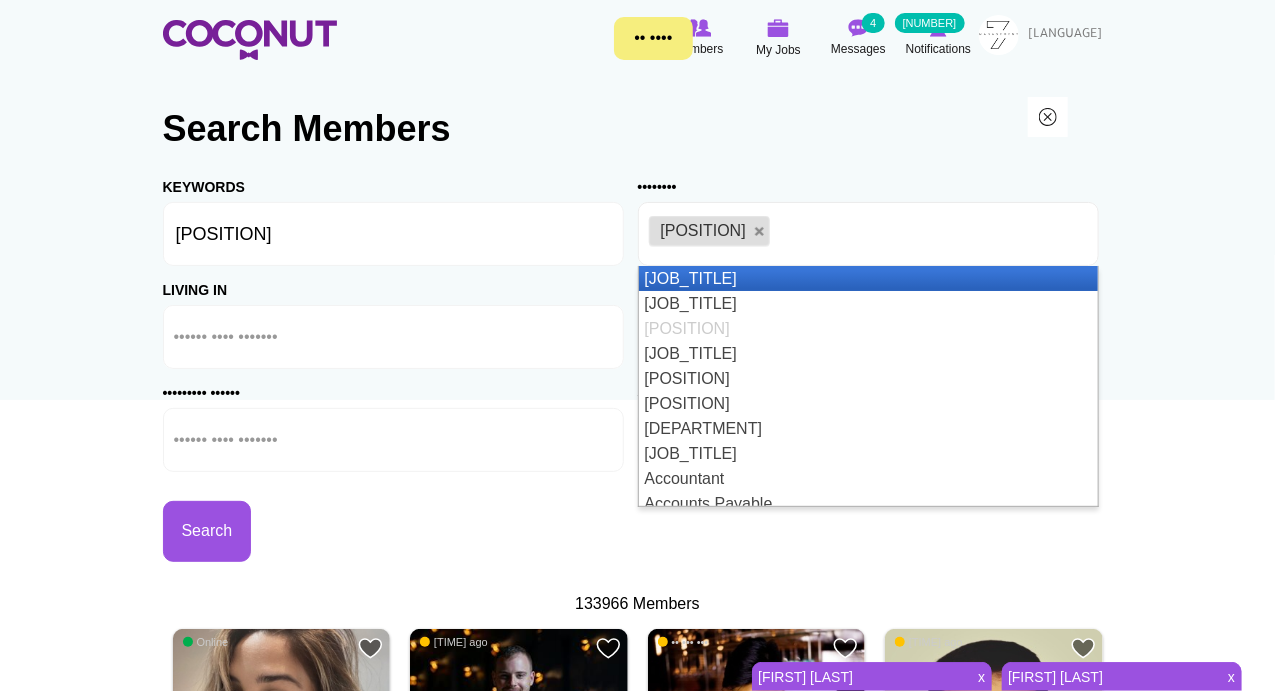 click on "Toggle navigation
My Plan
Members
My Jobs
Post a Job
Messages
4
Notifications
988
My Jobs" at bounding box center [637, 2255] 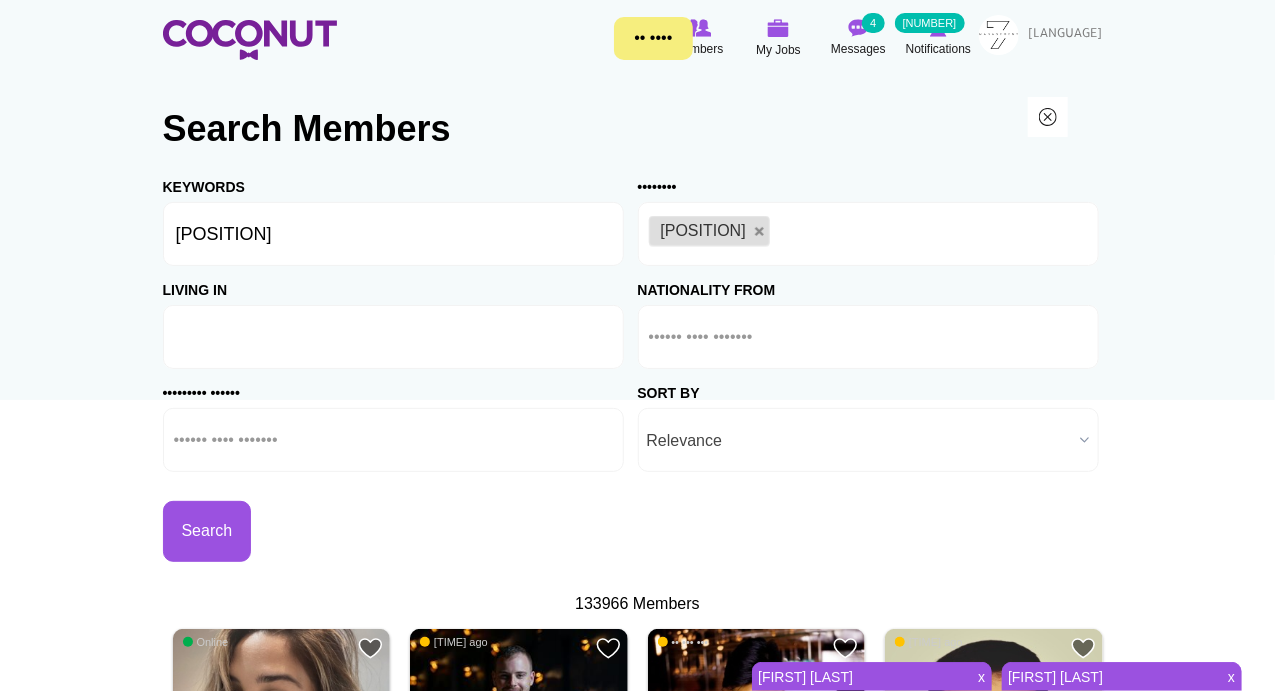 click at bounding box center [264, 337] 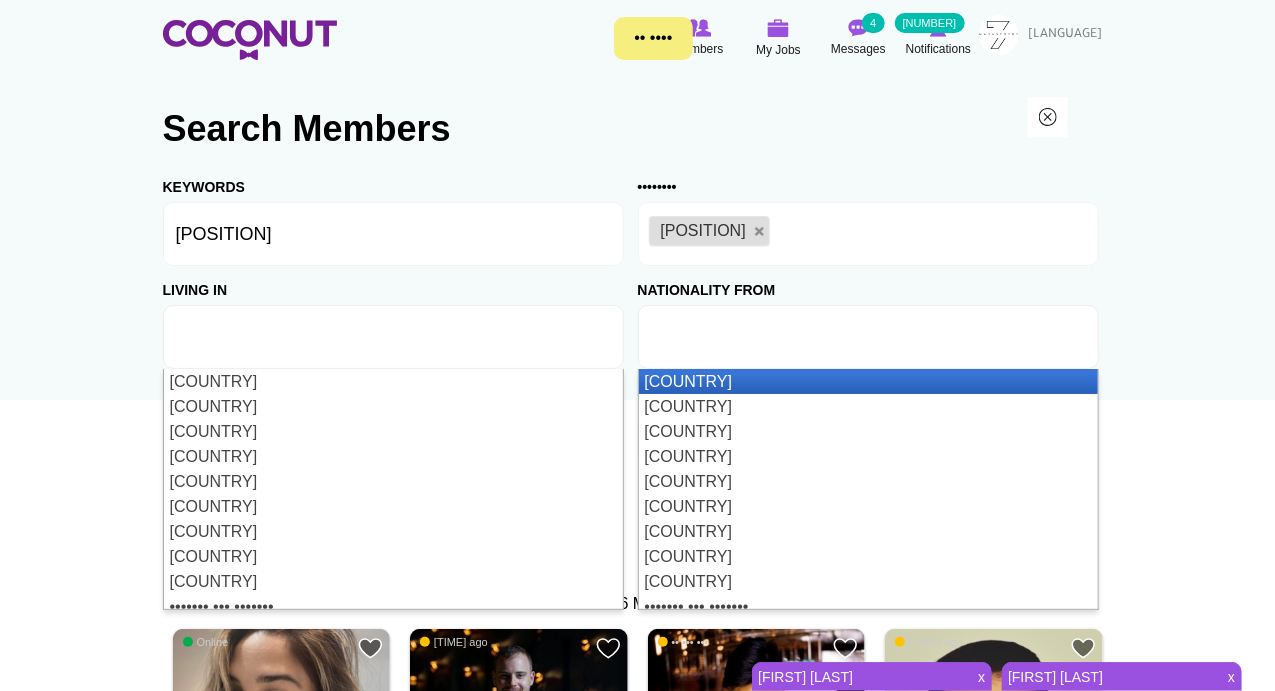 click at bounding box center (739, 337) 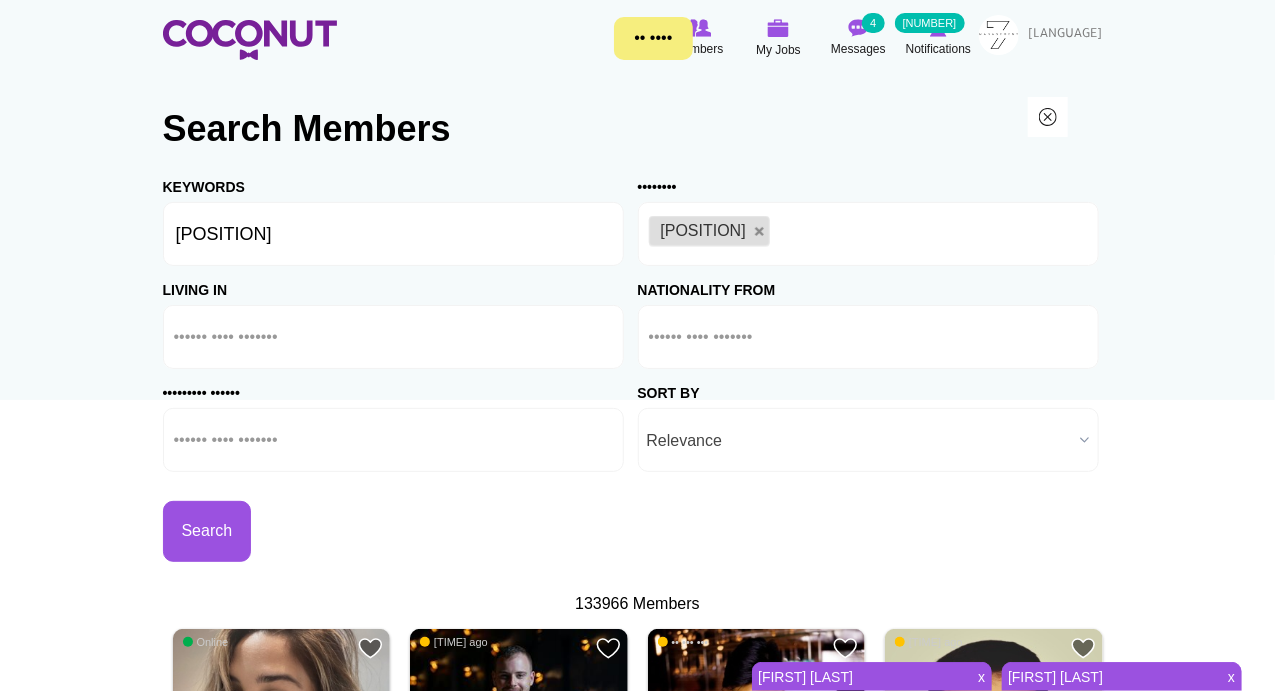 click on "Toggle navigation
My Plan
Members
My Jobs
Post a Job
Messages
4
Notifications
988
My Jobs" at bounding box center [637, 2255] 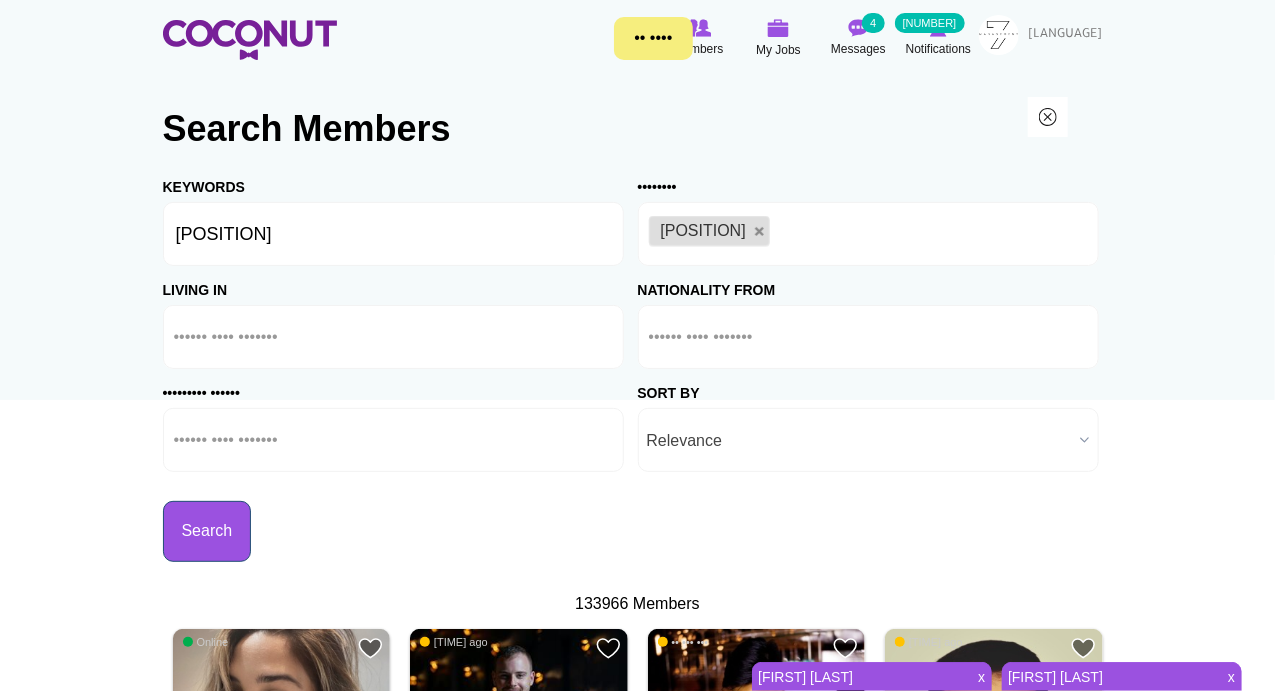 click on "Search" at bounding box center [207, 531] 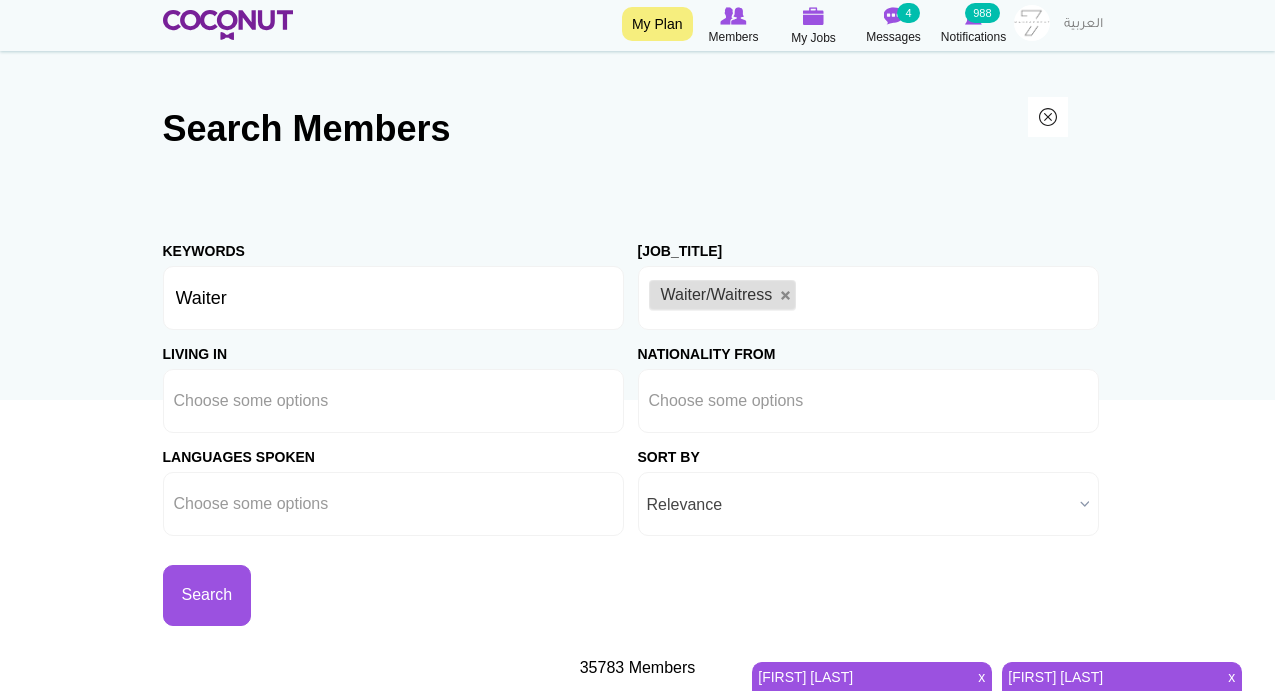 scroll, scrollTop: 233, scrollLeft: 0, axis: vertical 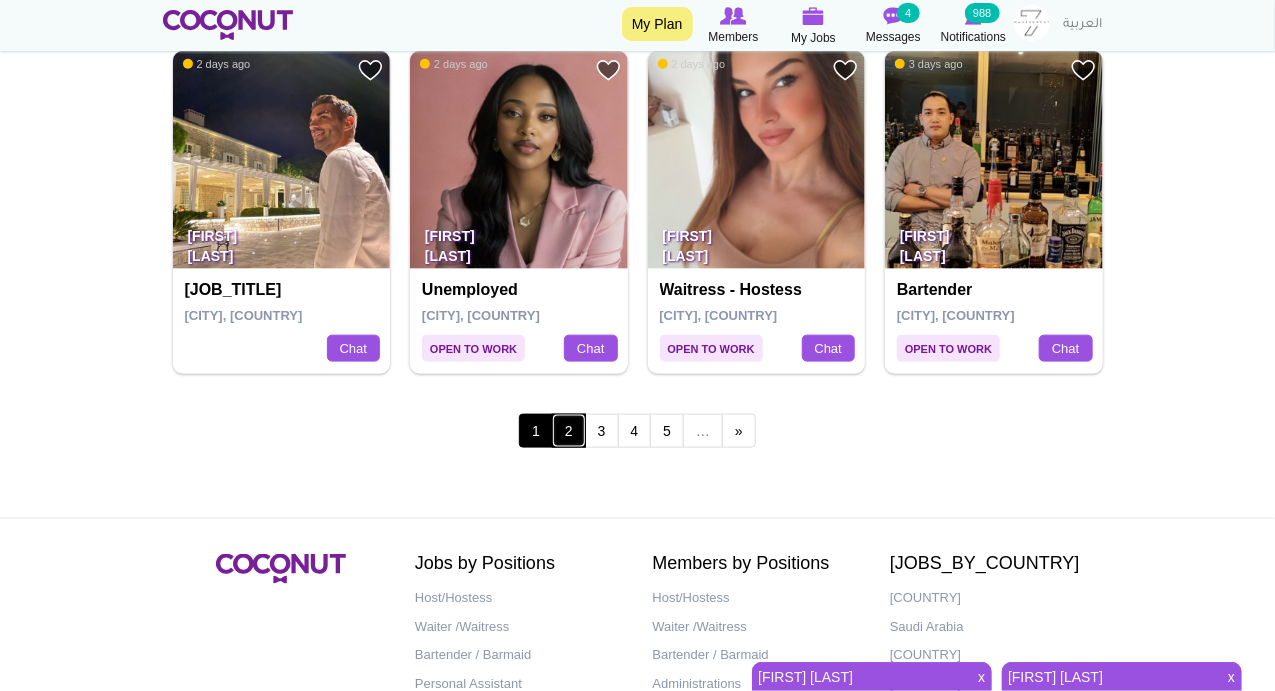 click on "2" at bounding box center [569, 431] 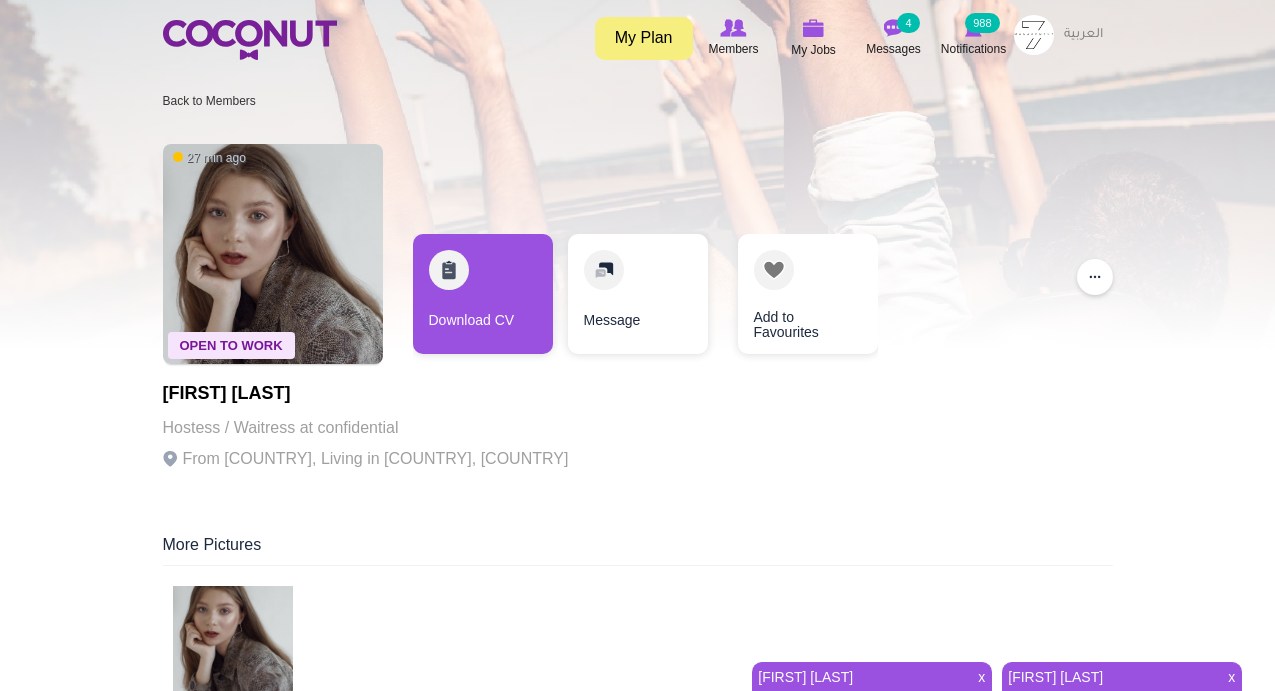 scroll, scrollTop: 0, scrollLeft: 0, axis: both 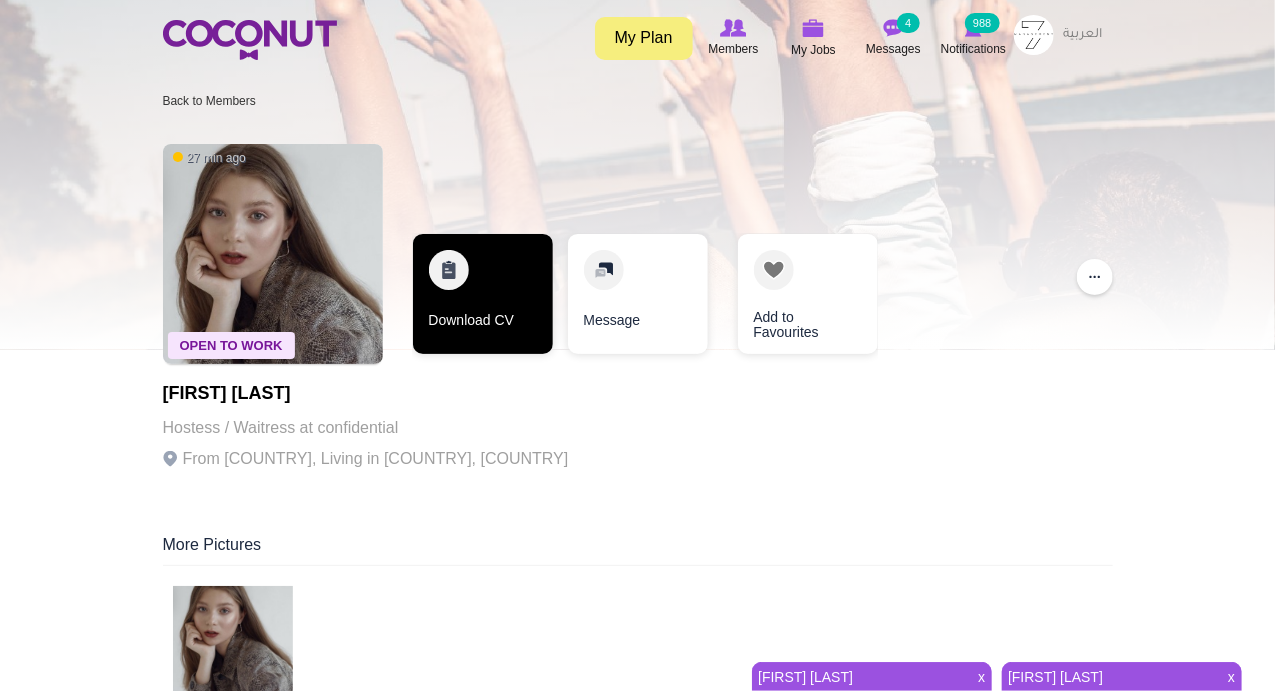 click on "Download CV" at bounding box center (483, 294) 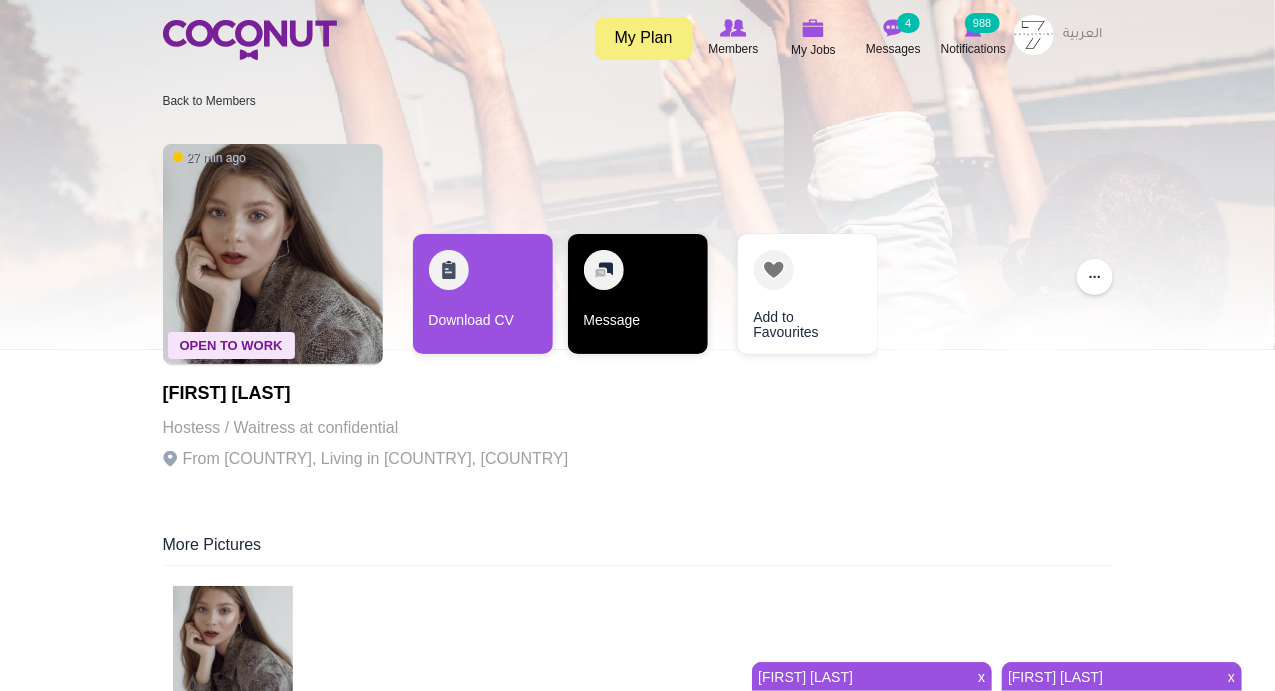 click on "Message" at bounding box center [638, 294] 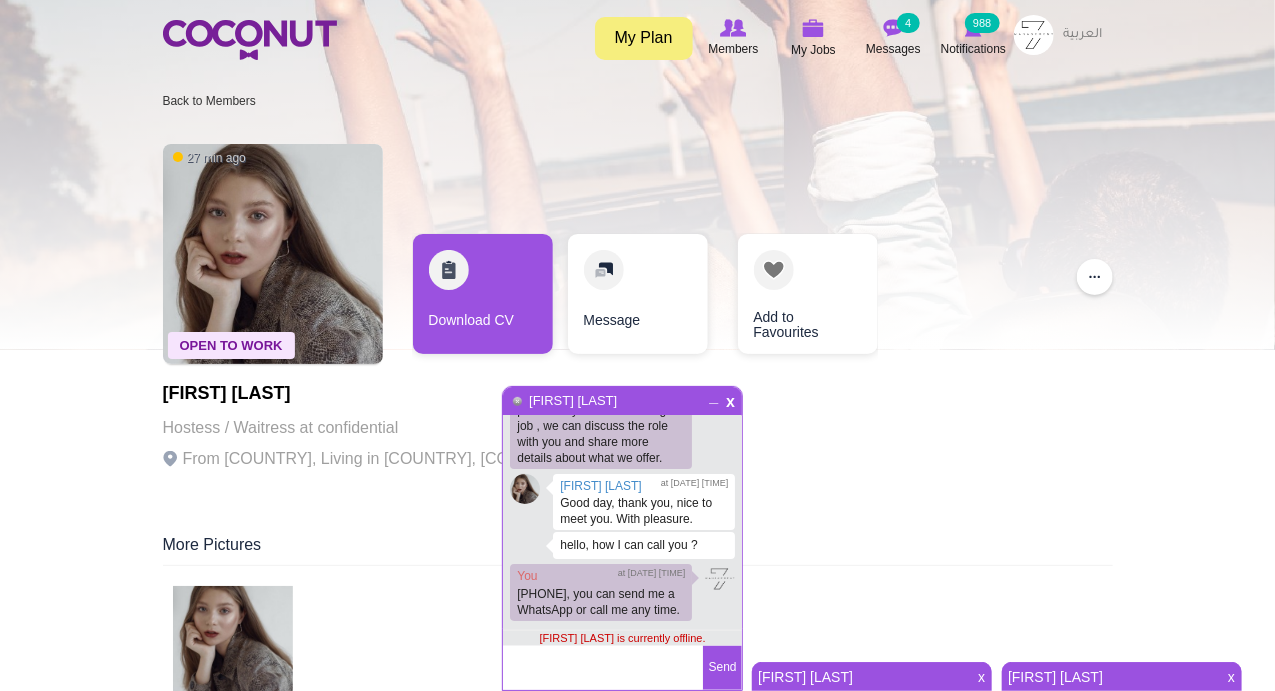 scroll, scrollTop: 215, scrollLeft: 0, axis: vertical 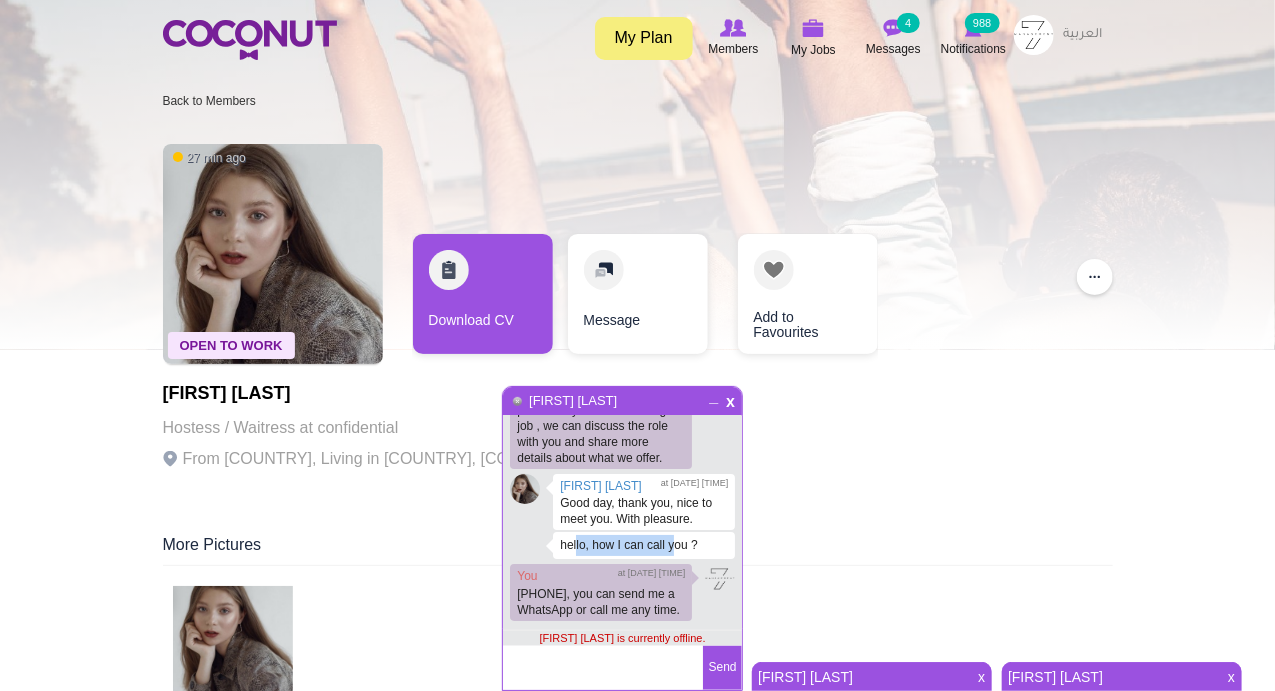 drag, startPoint x: 560, startPoint y: 492, endPoint x: 658, endPoint y: 493, distance: 98.005104 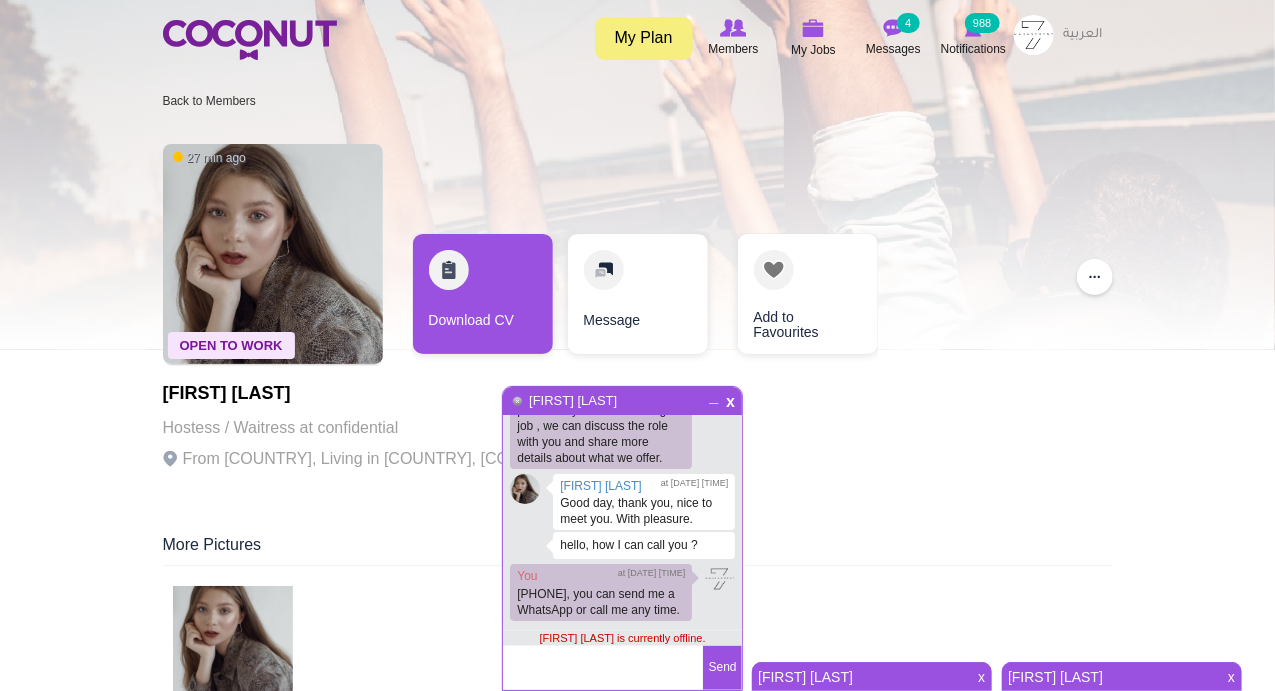 scroll, scrollTop: 0, scrollLeft: 0, axis: both 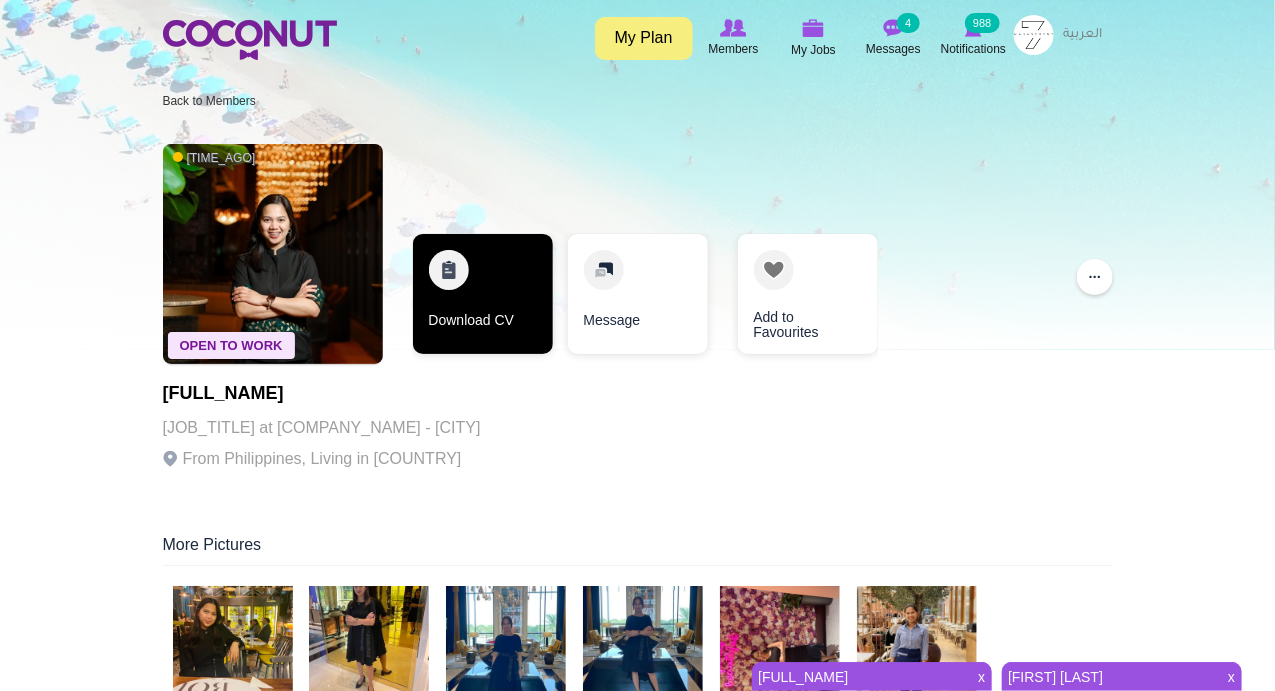 click on "Download CV" at bounding box center [483, 294] 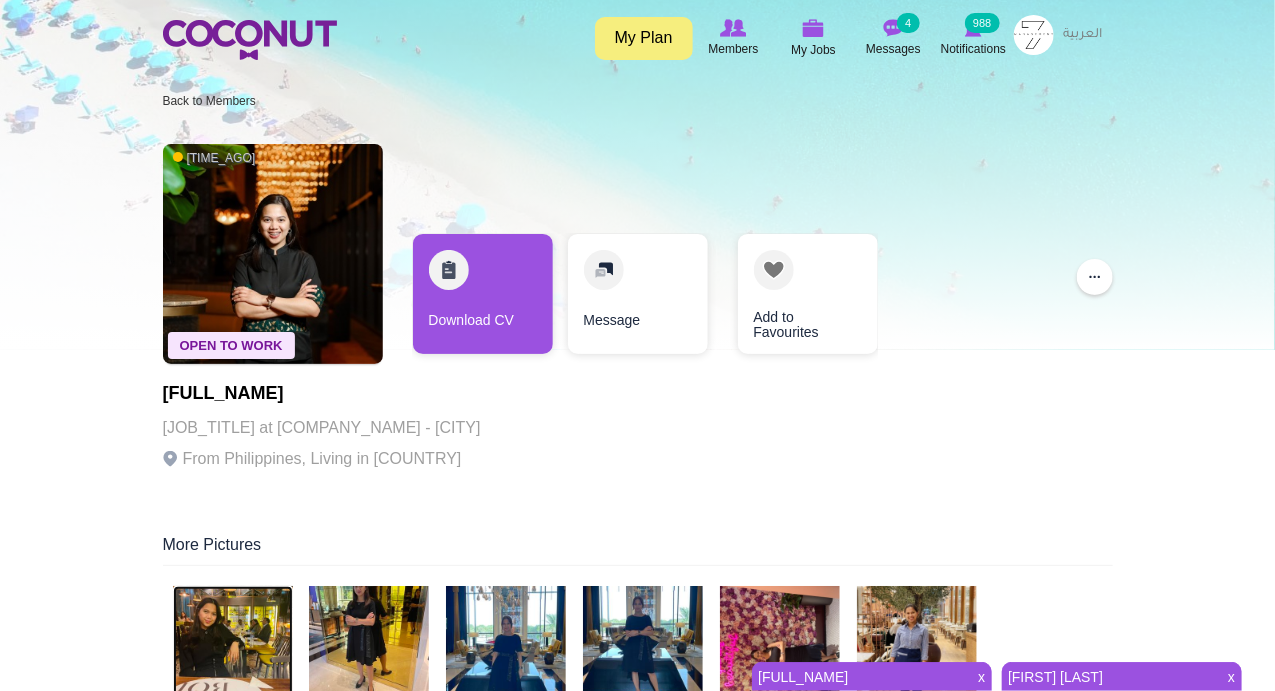 click at bounding box center (233, 646) 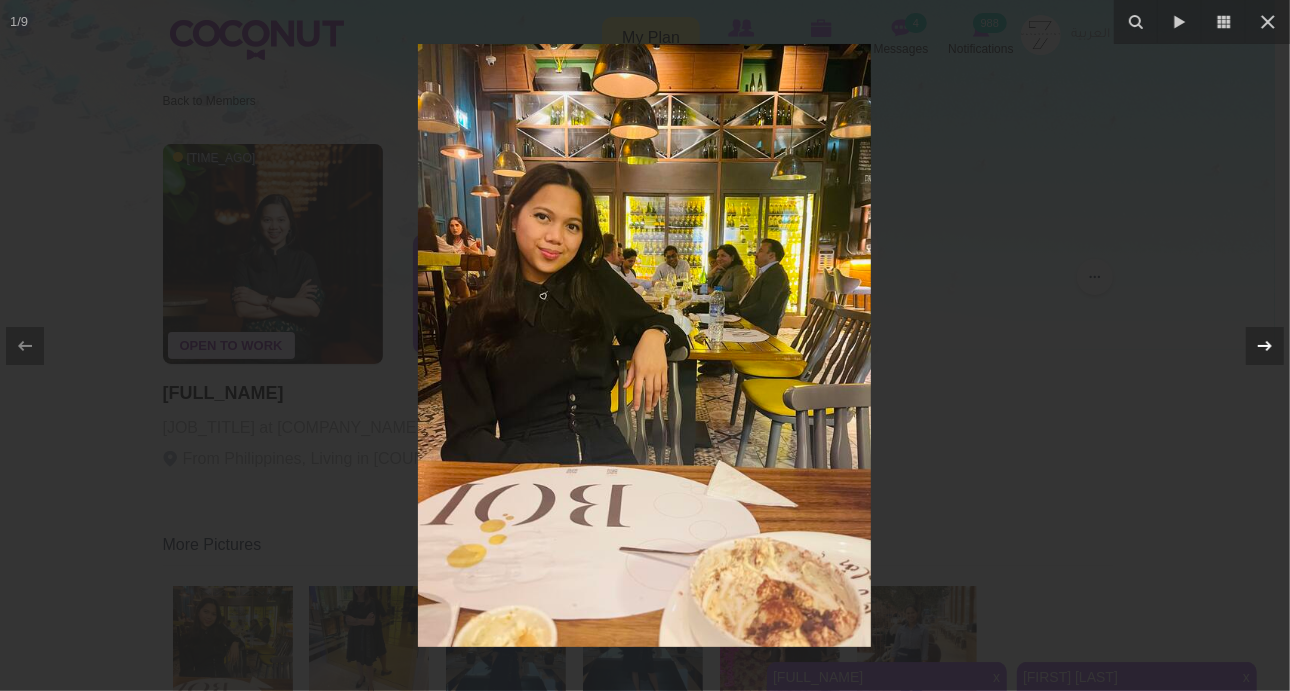 click at bounding box center [1265, 346] 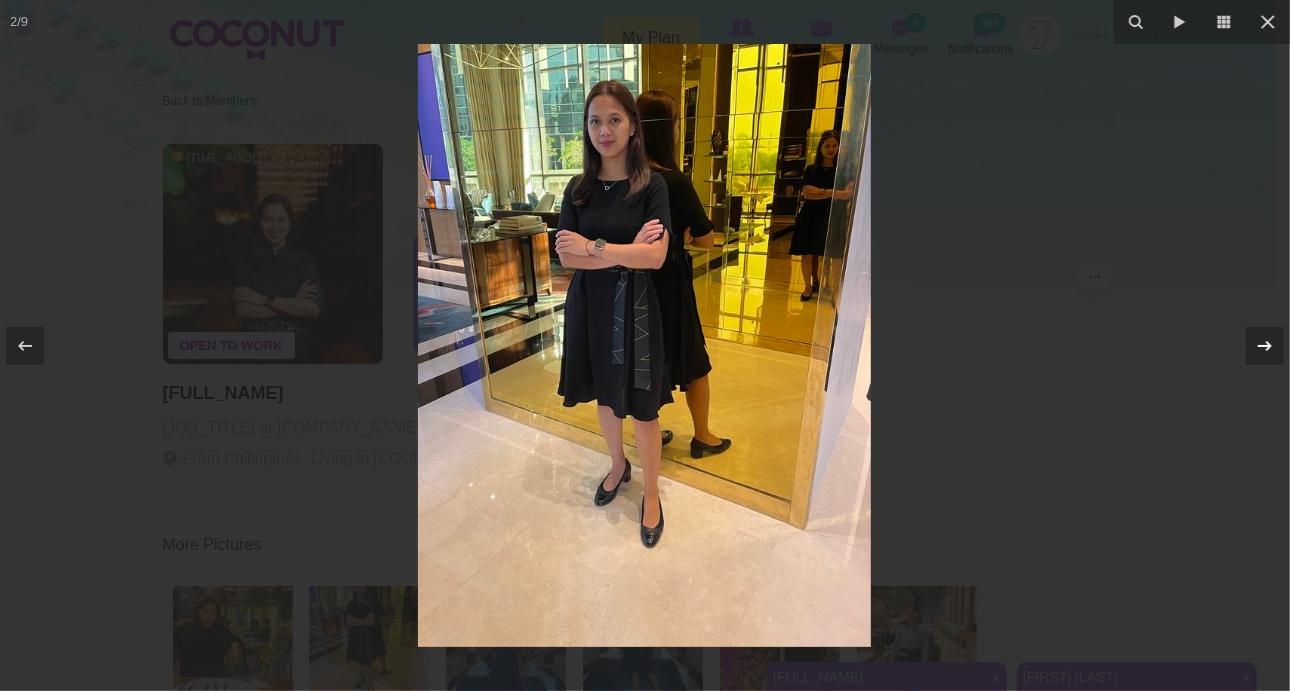 click at bounding box center [1265, 346] 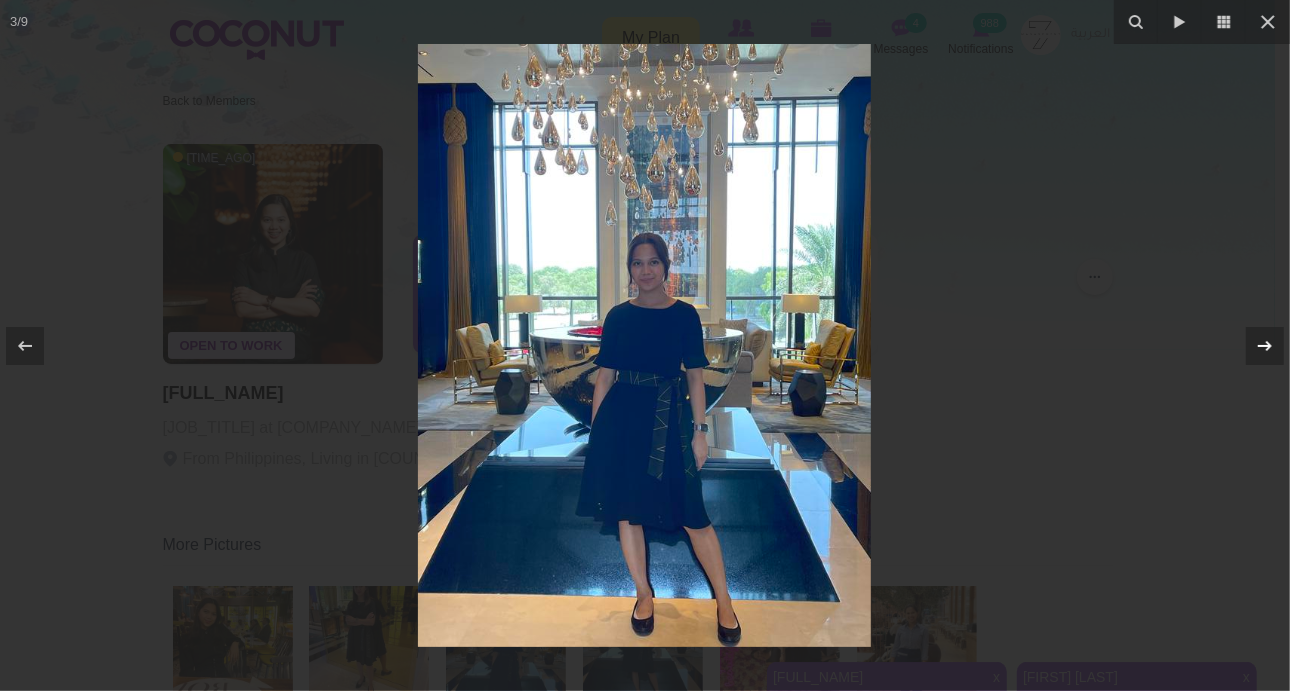 click at bounding box center (1265, 346) 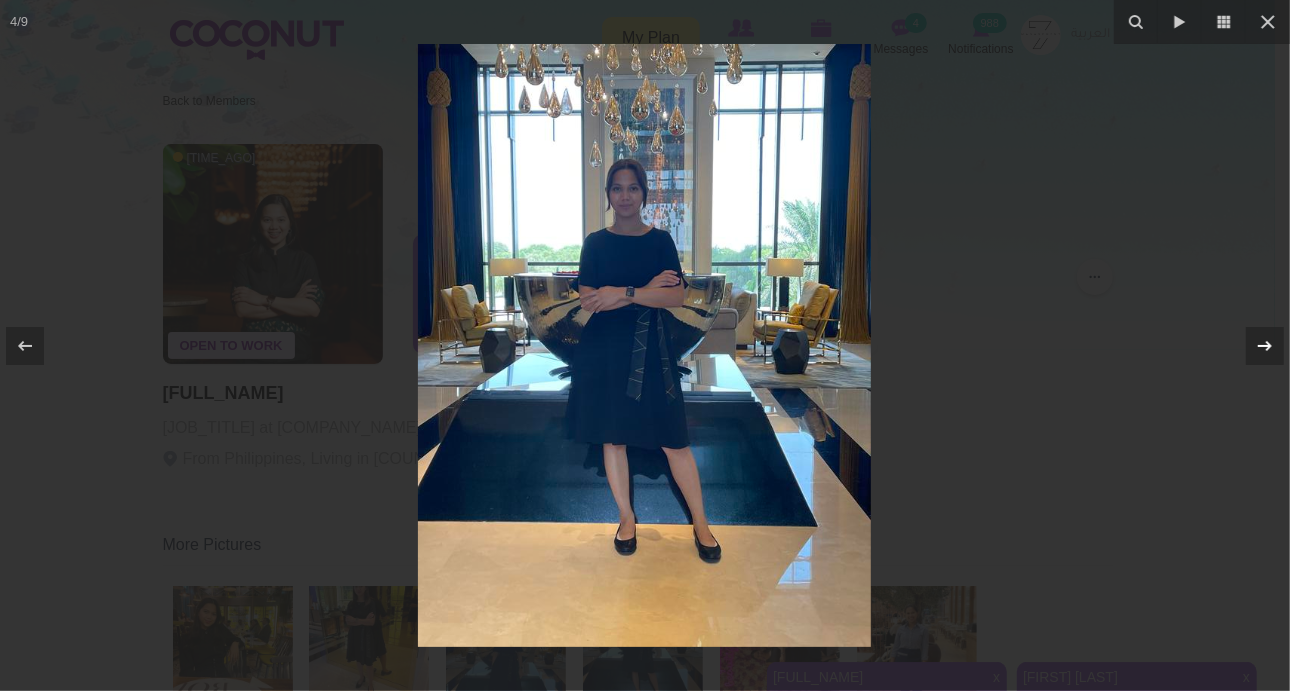 click at bounding box center (1265, 346) 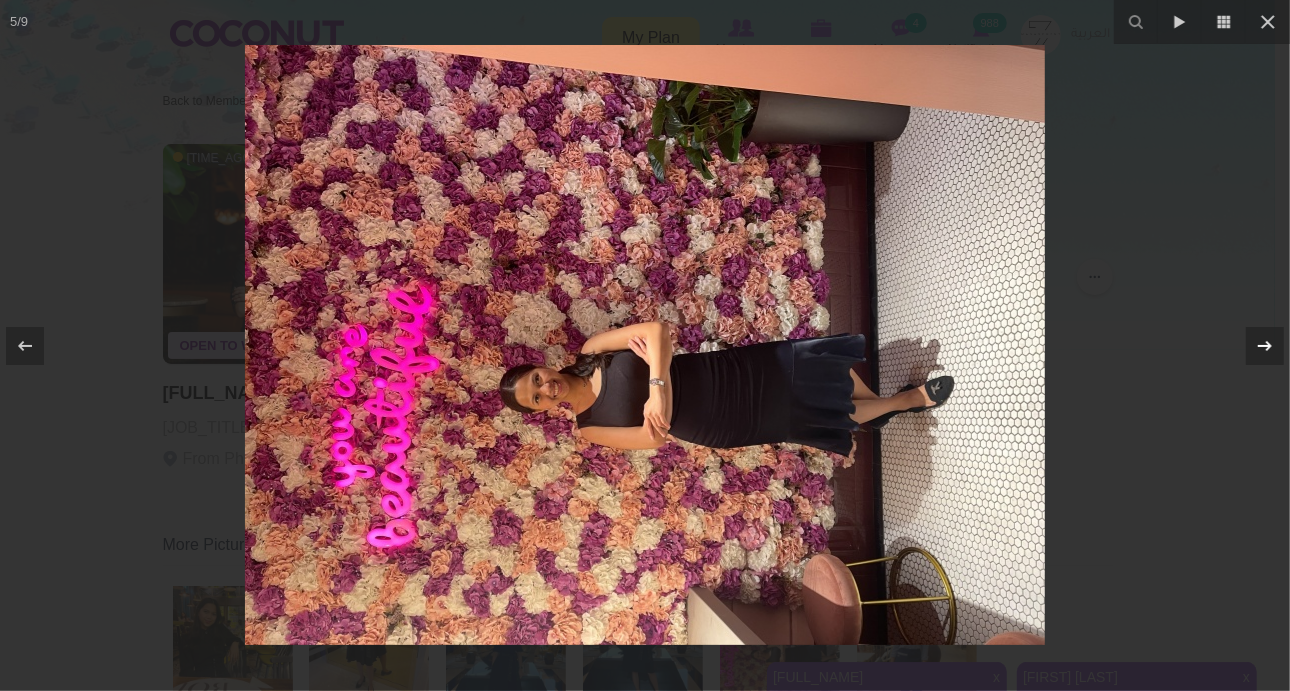 click at bounding box center (1265, 346) 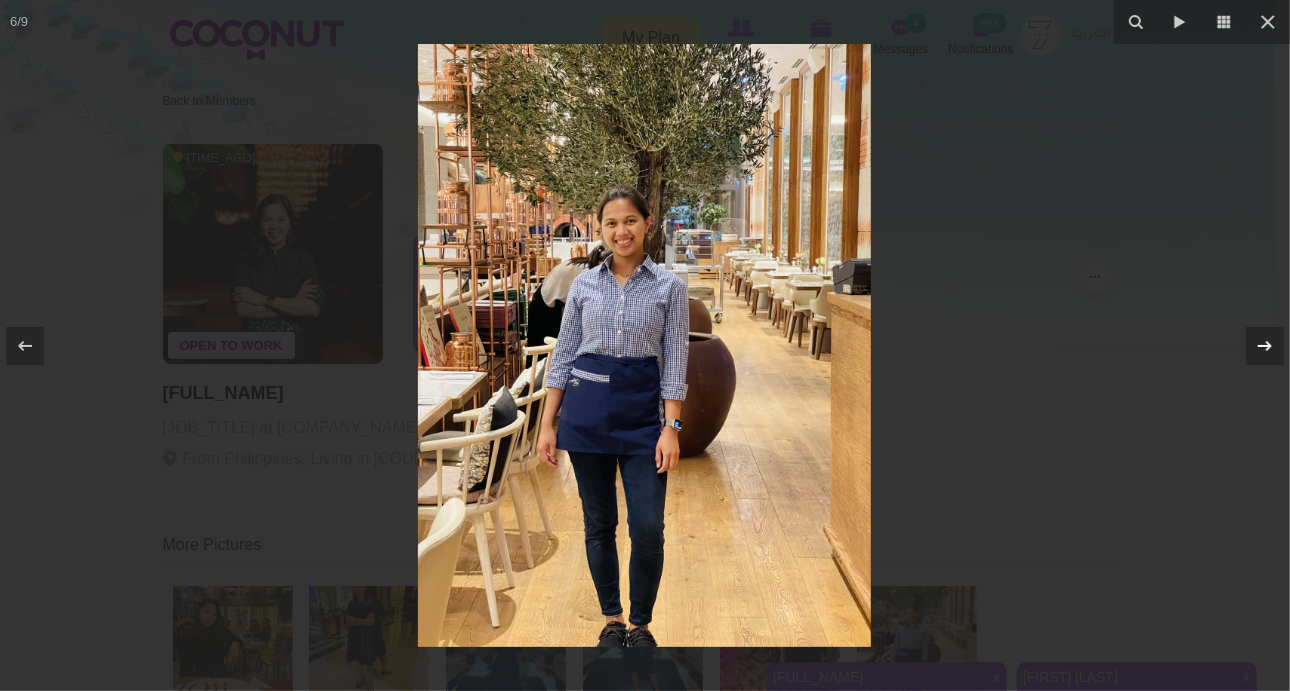 click at bounding box center [1265, 346] 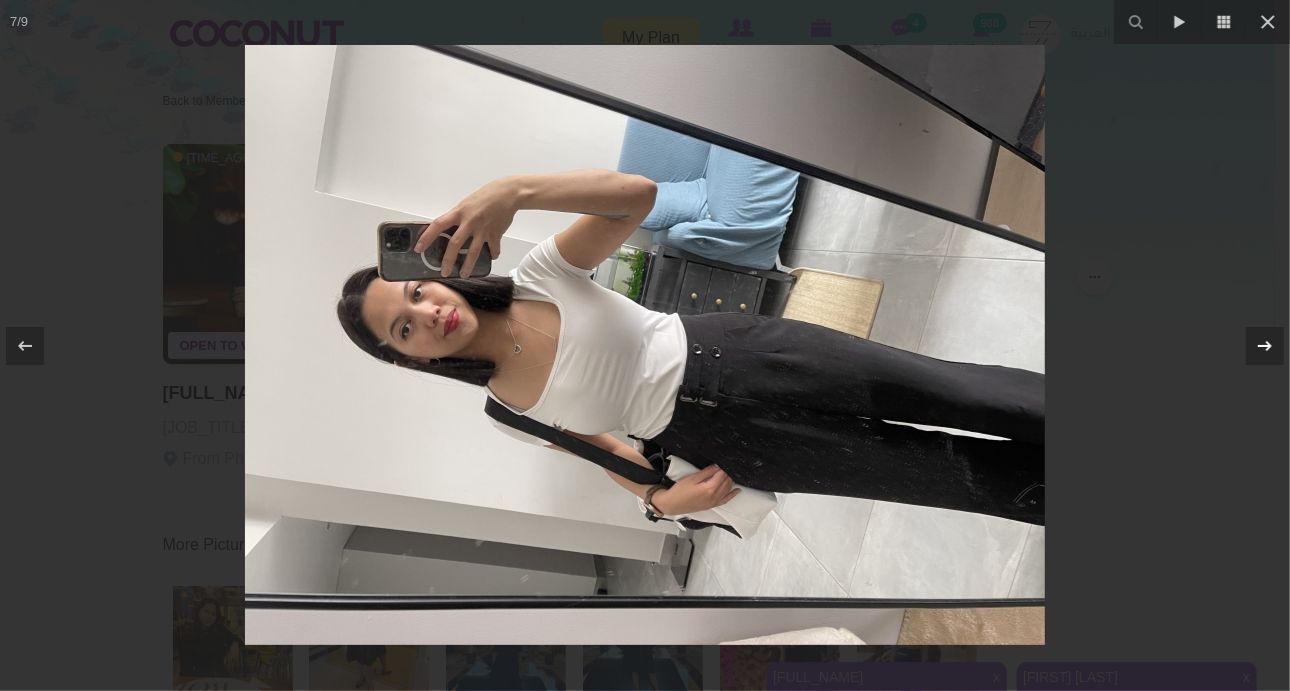 click at bounding box center (1265, 346) 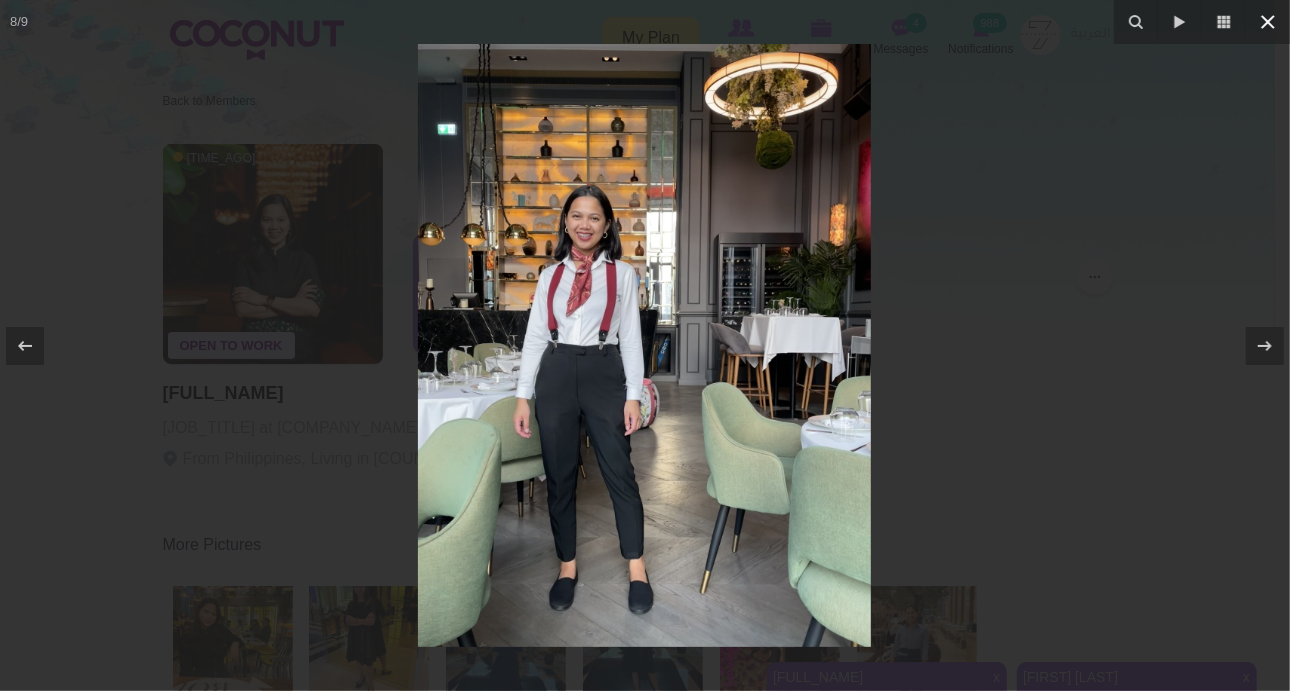 click at bounding box center (1268, 22) 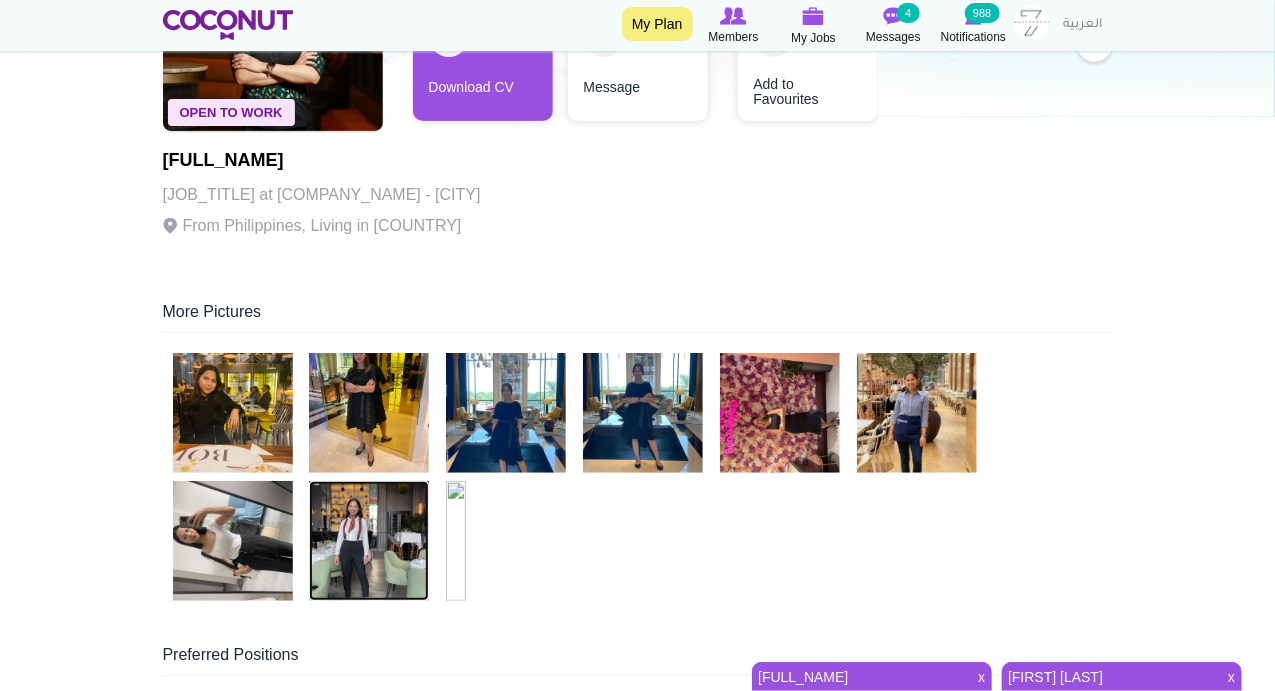 scroll, scrollTop: 0, scrollLeft: 0, axis: both 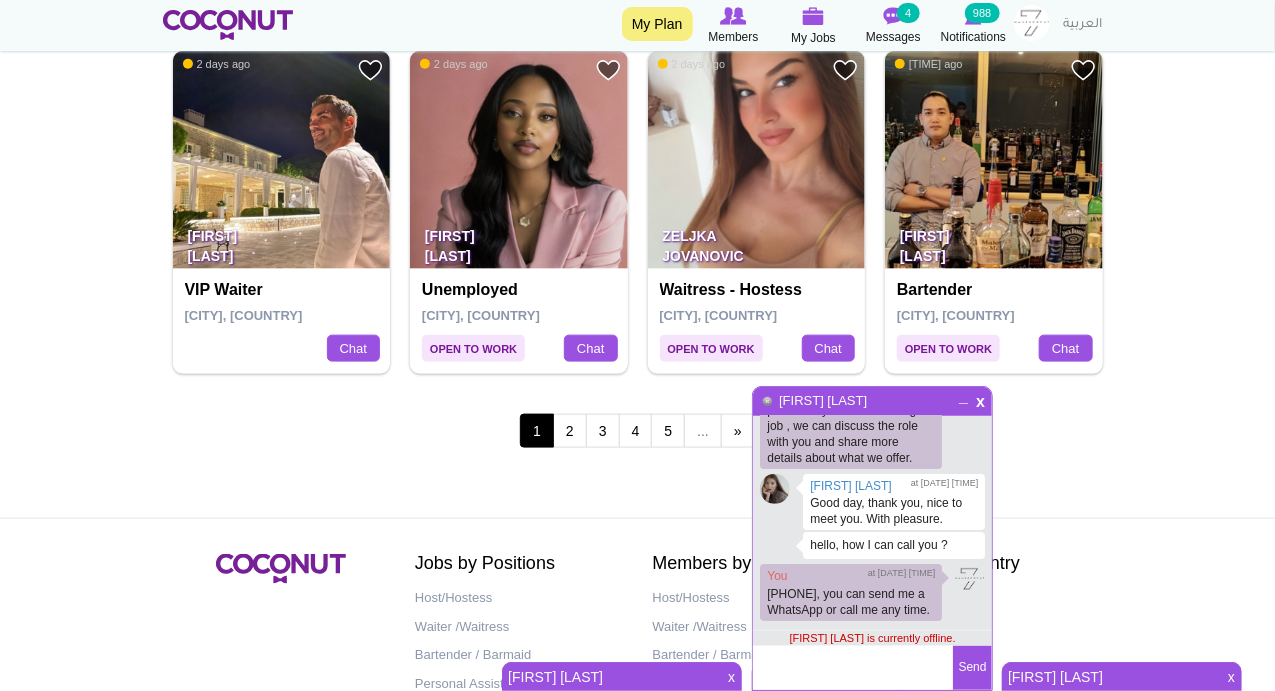 click on "1
2
3
4
5
…
next ›
last »" at bounding box center (638, 433) 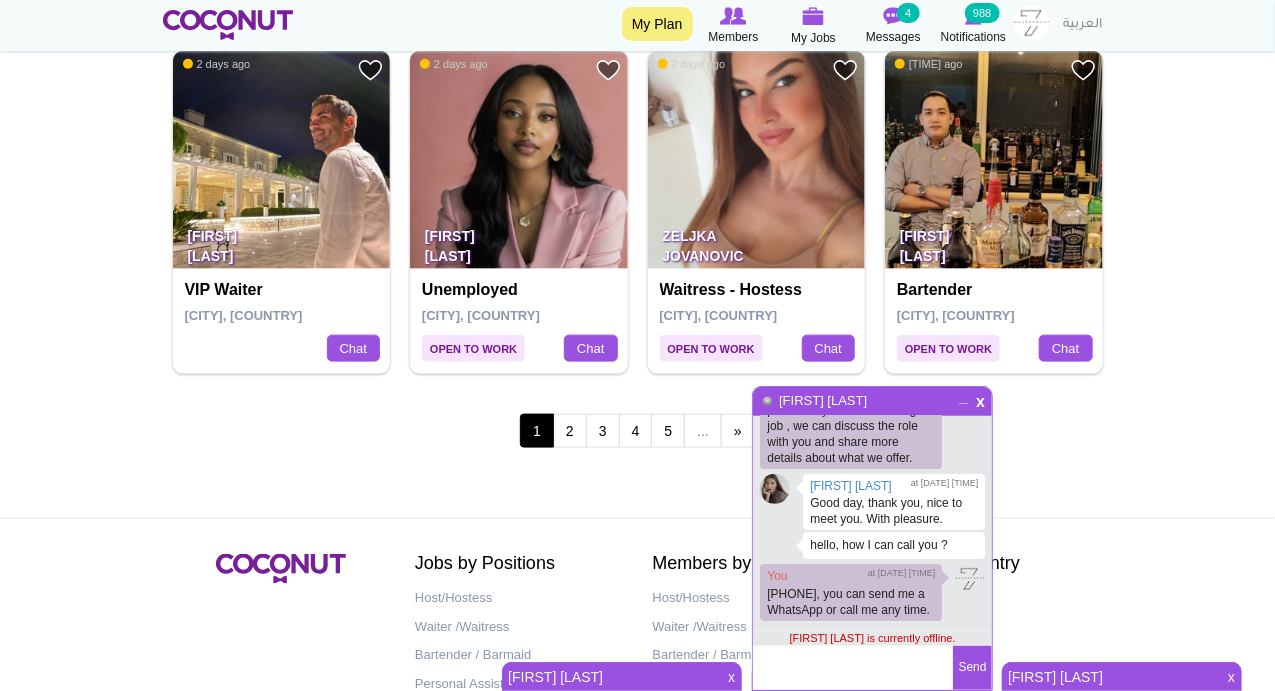 scroll, scrollTop: 125, scrollLeft: 0, axis: vertical 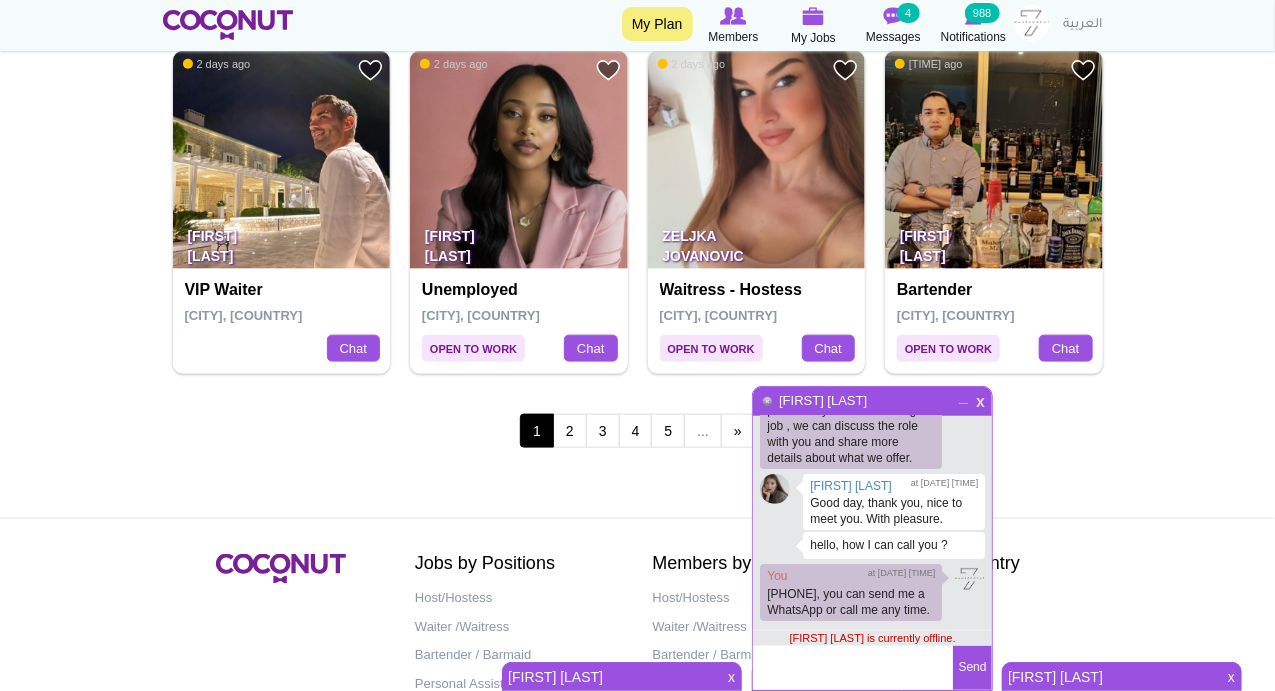 click on "x" at bounding box center [980, 399] 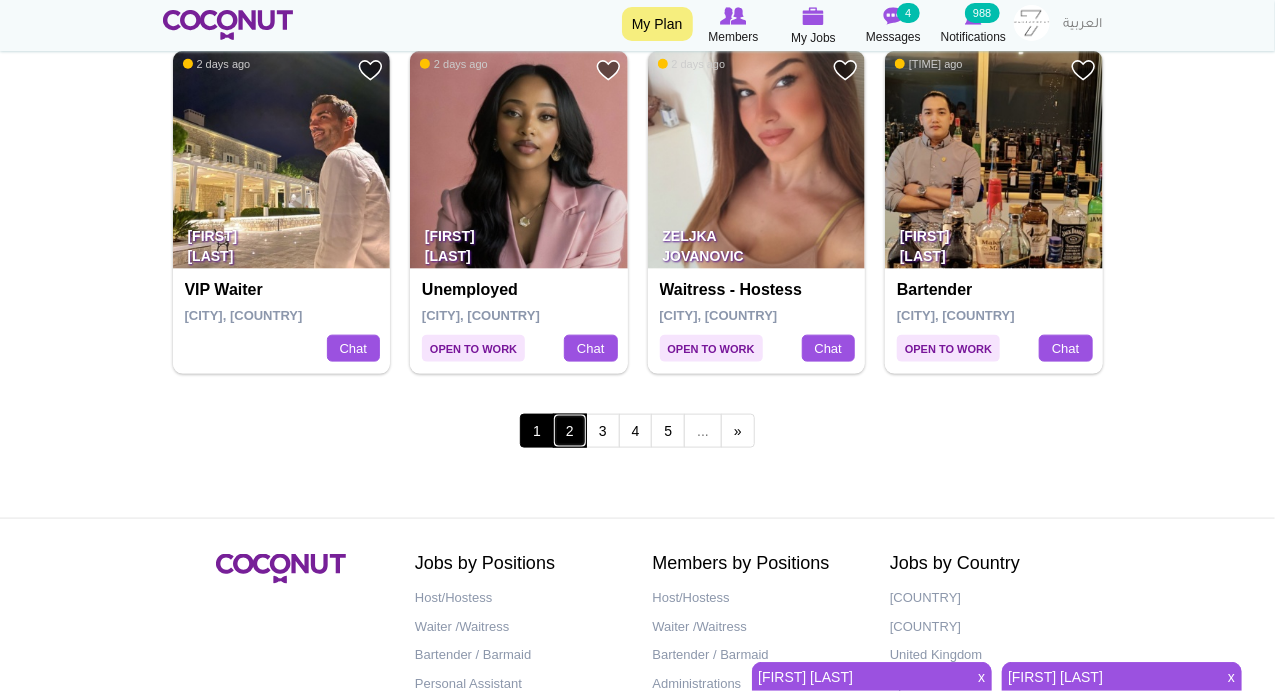 click on "2" at bounding box center (570, 431) 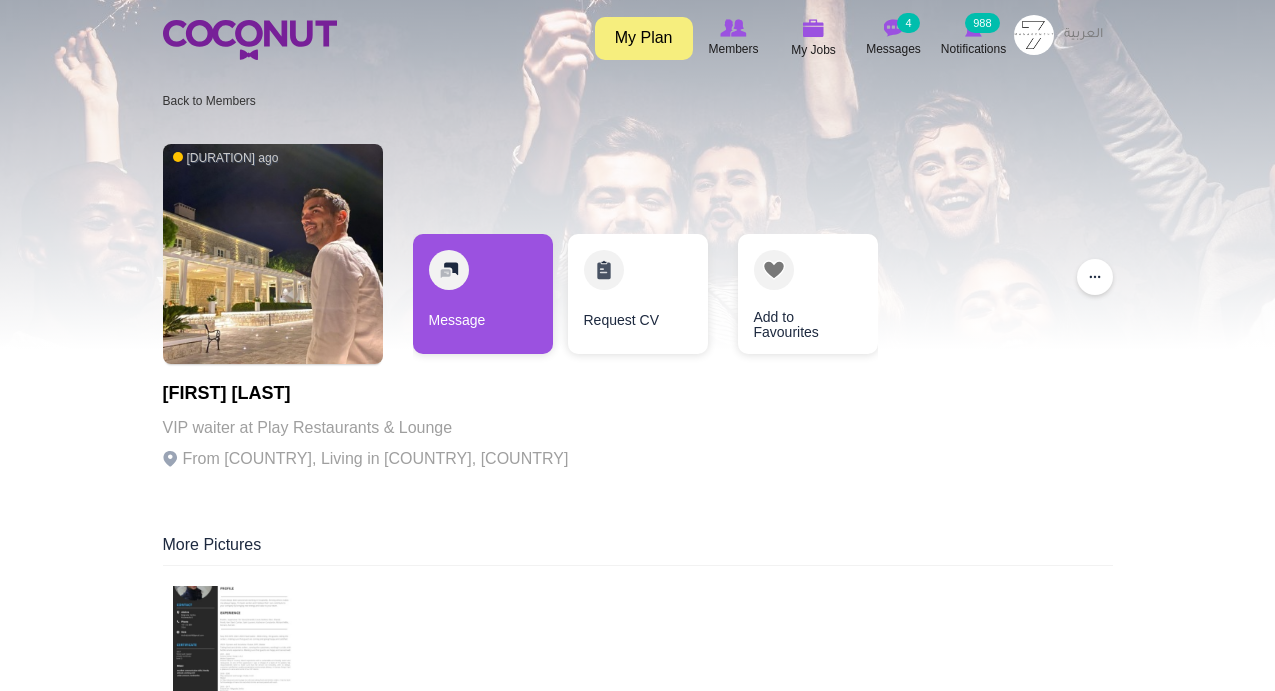 scroll, scrollTop: 0, scrollLeft: 0, axis: both 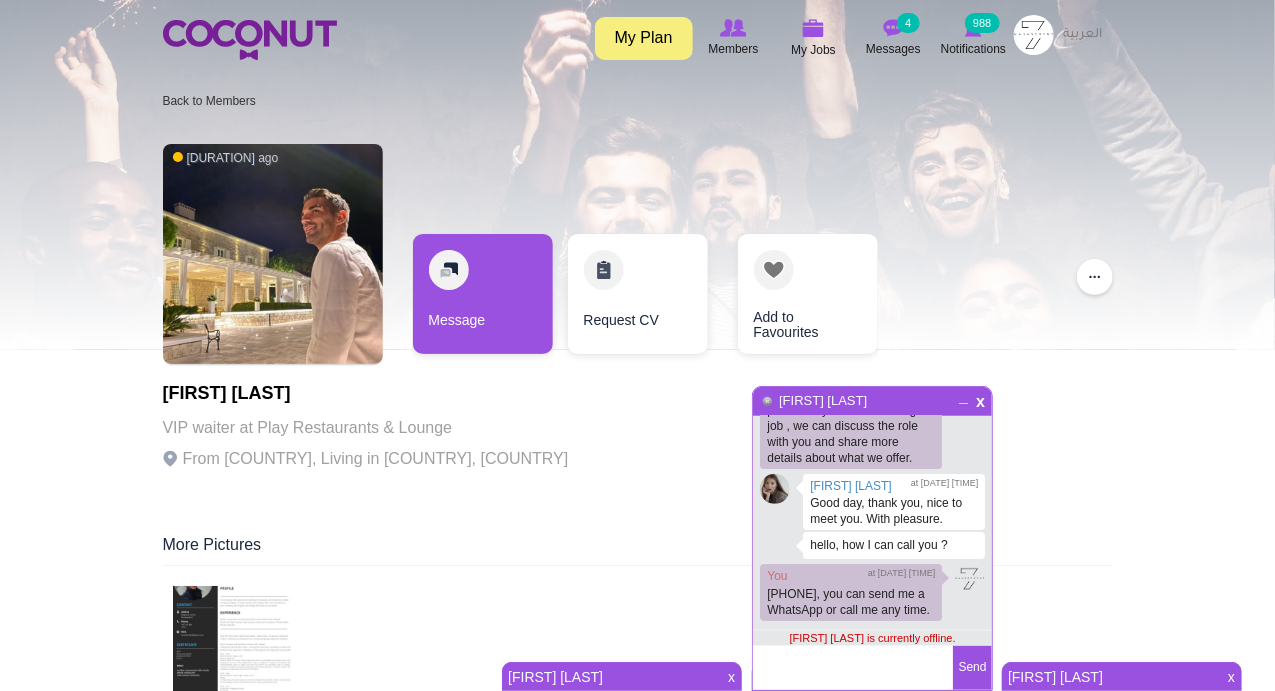 drag, startPoint x: 982, startPoint y: 401, endPoint x: 946, endPoint y: 401, distance: 36 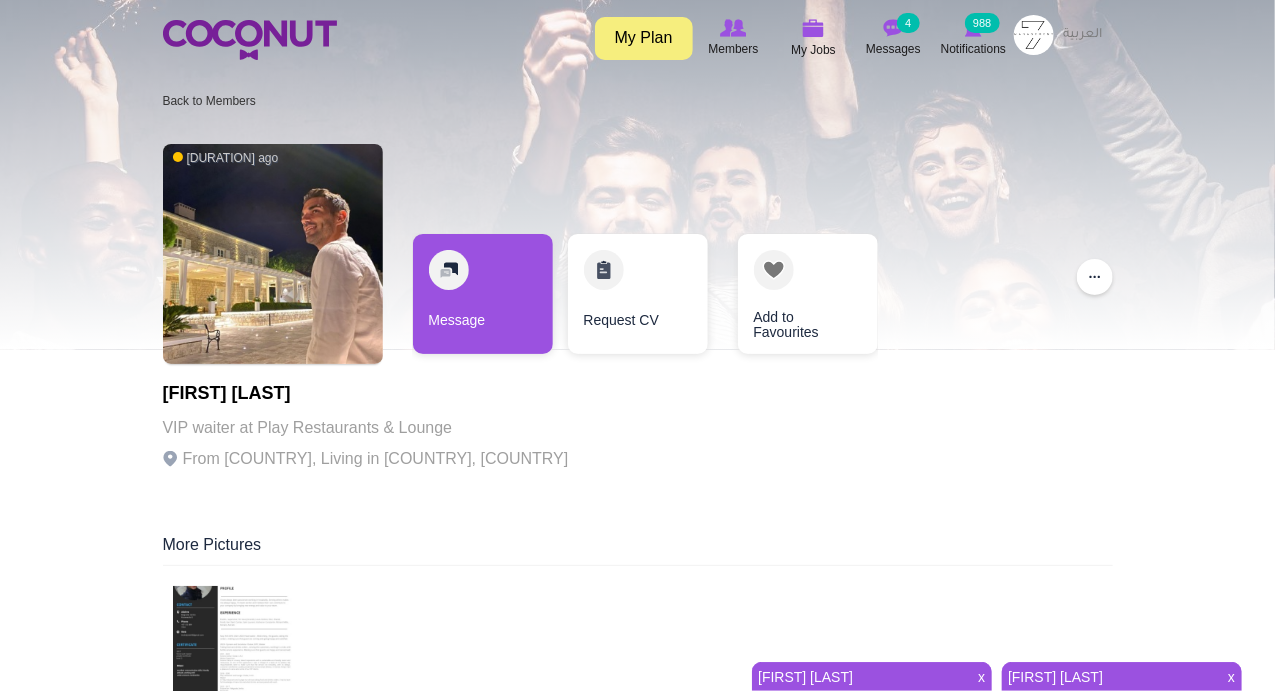 scroll, scrollTop: 233, scrollLeft: 0, axis: vertical 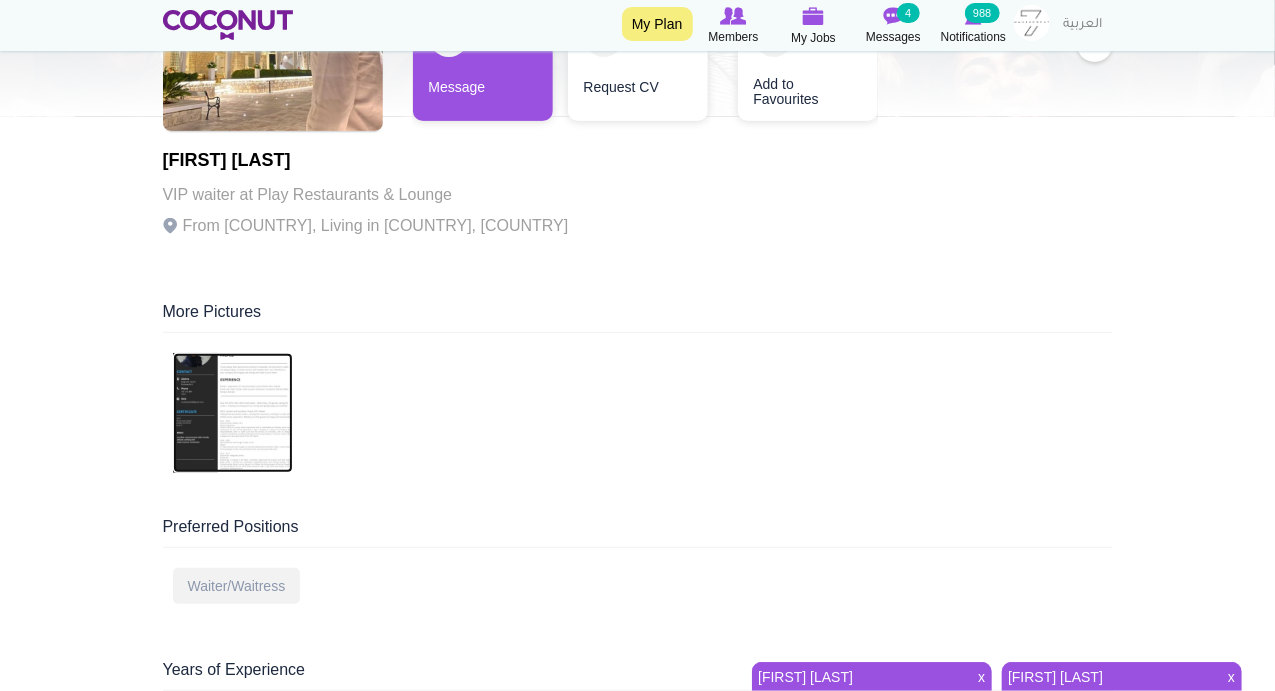 click at bounding box center (233, 413) 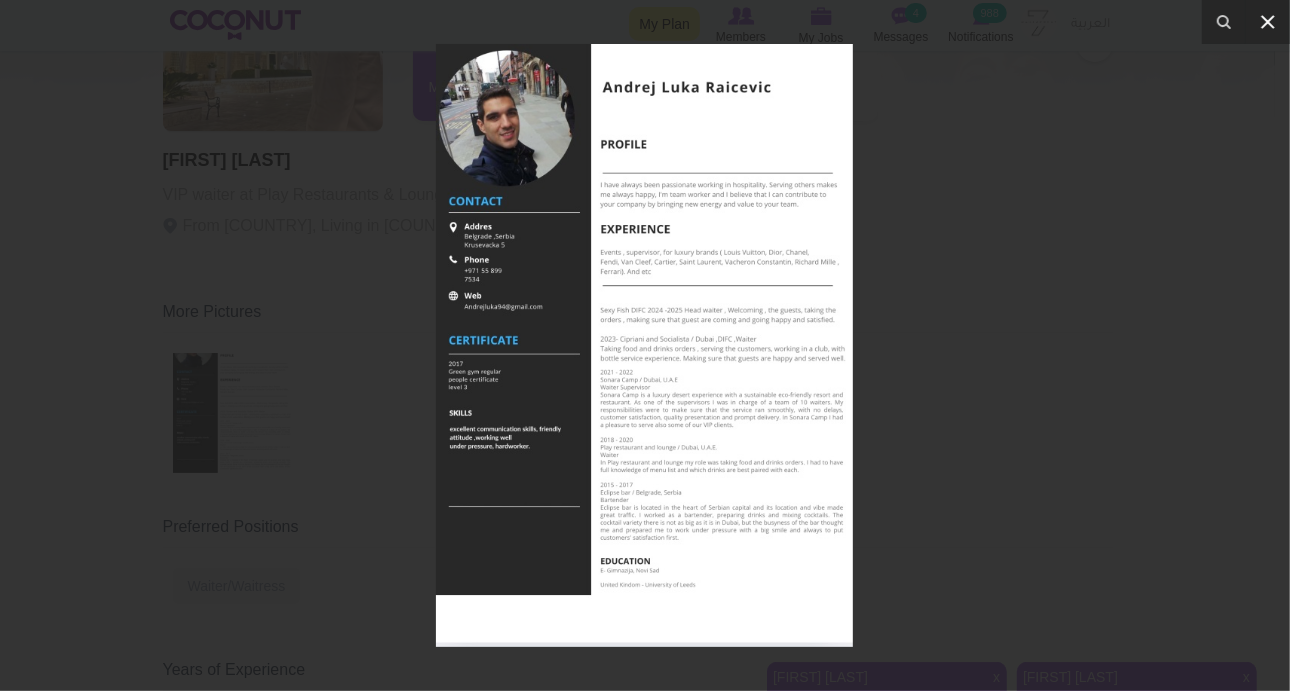 click at bounding box center [1268, 22] 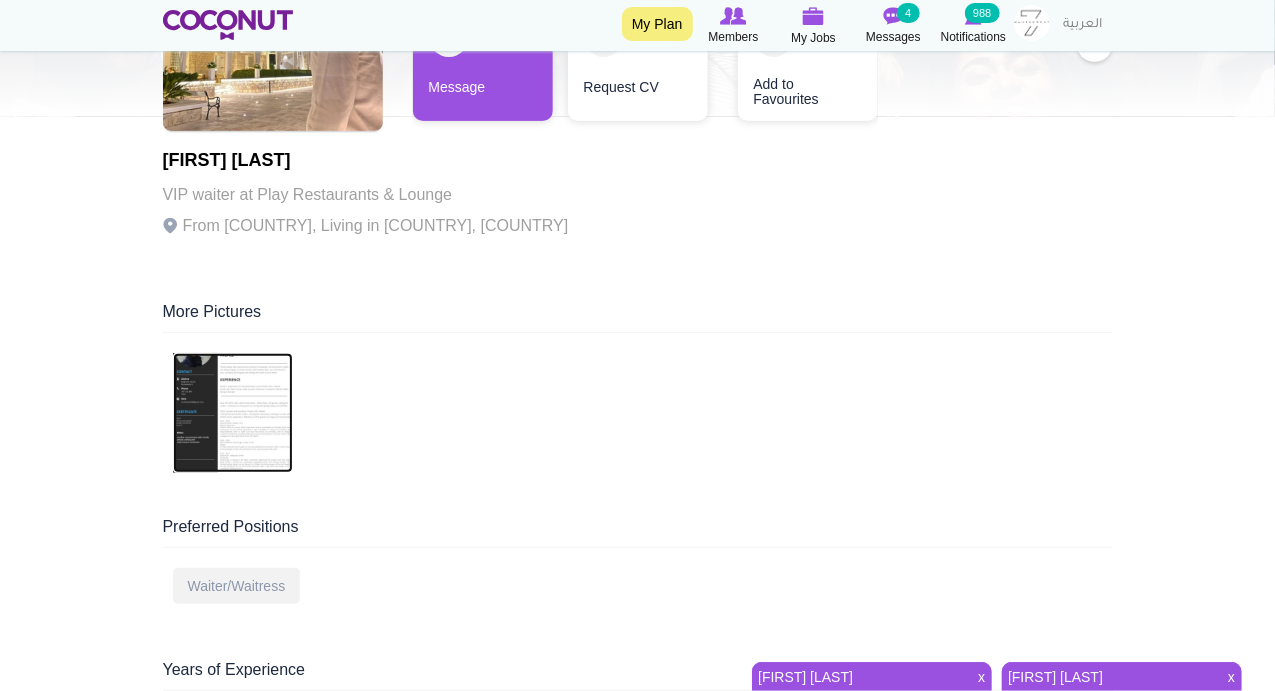 scroll, scrollTop: 0, scrollLeft: 0, axis: both 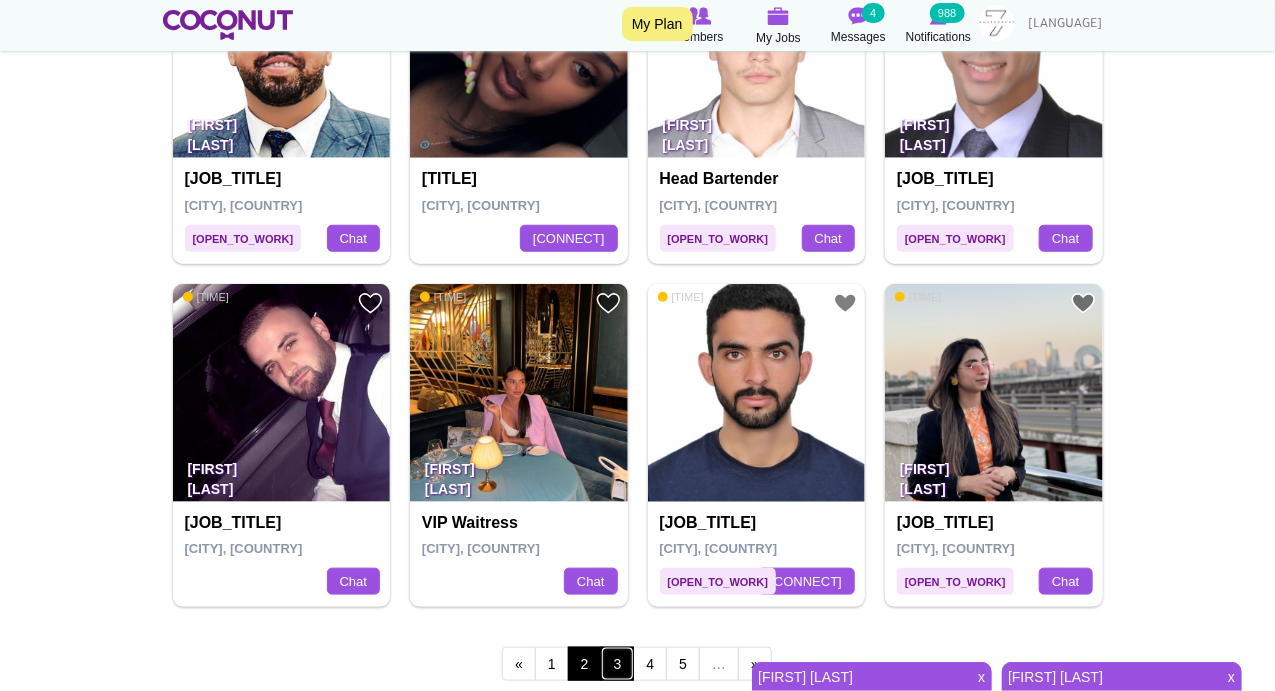 click on "3" at bounding box center [618, 664] 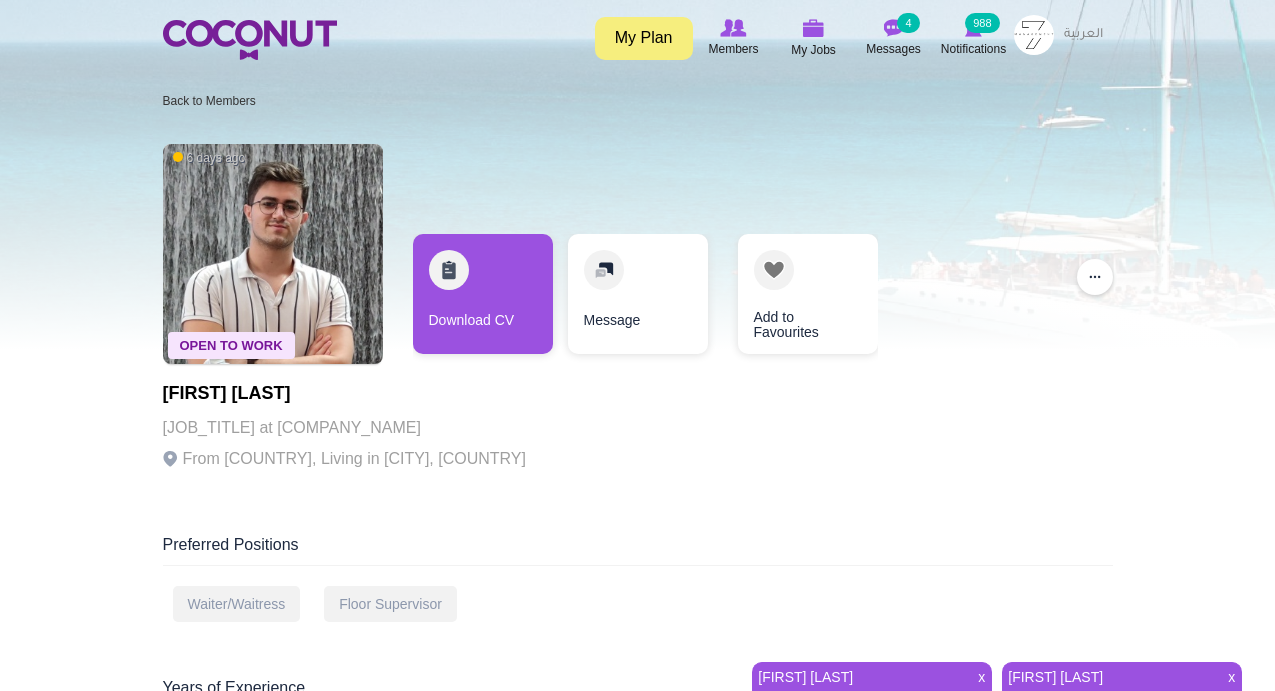 scroll, scrollTop: 0, scrollLeft: 0, axis: both 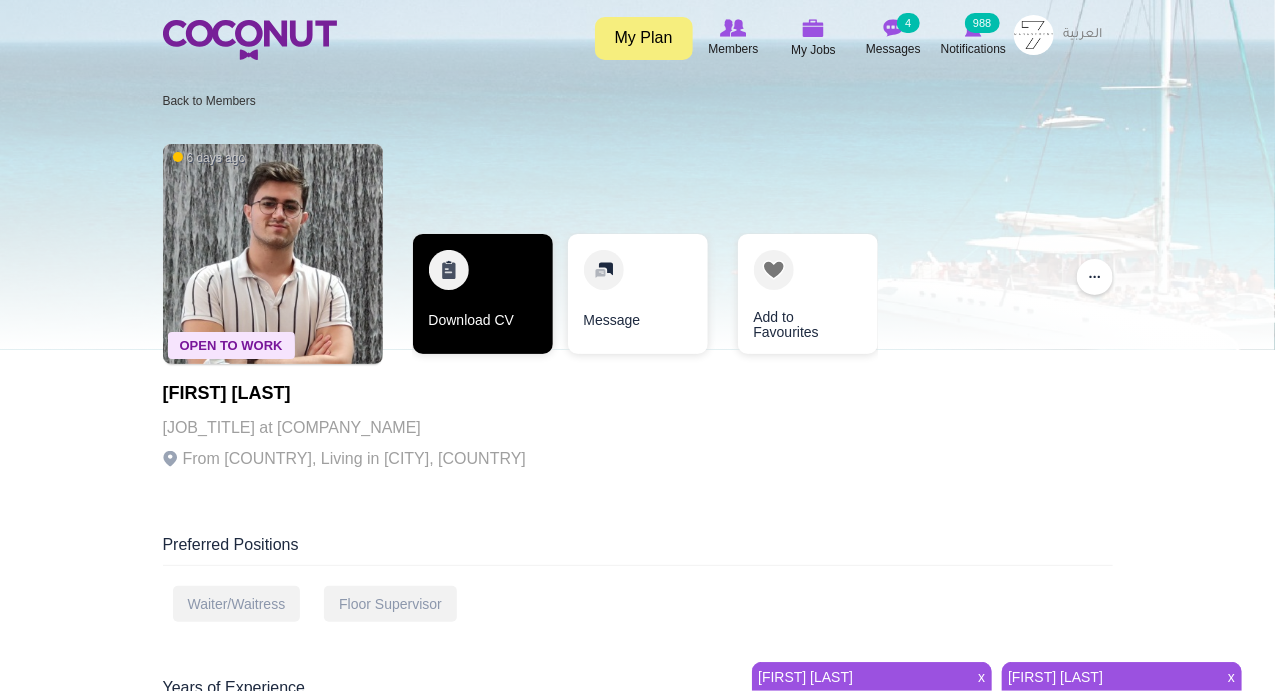 click on "Download CV" at bounding box center (483, 294) 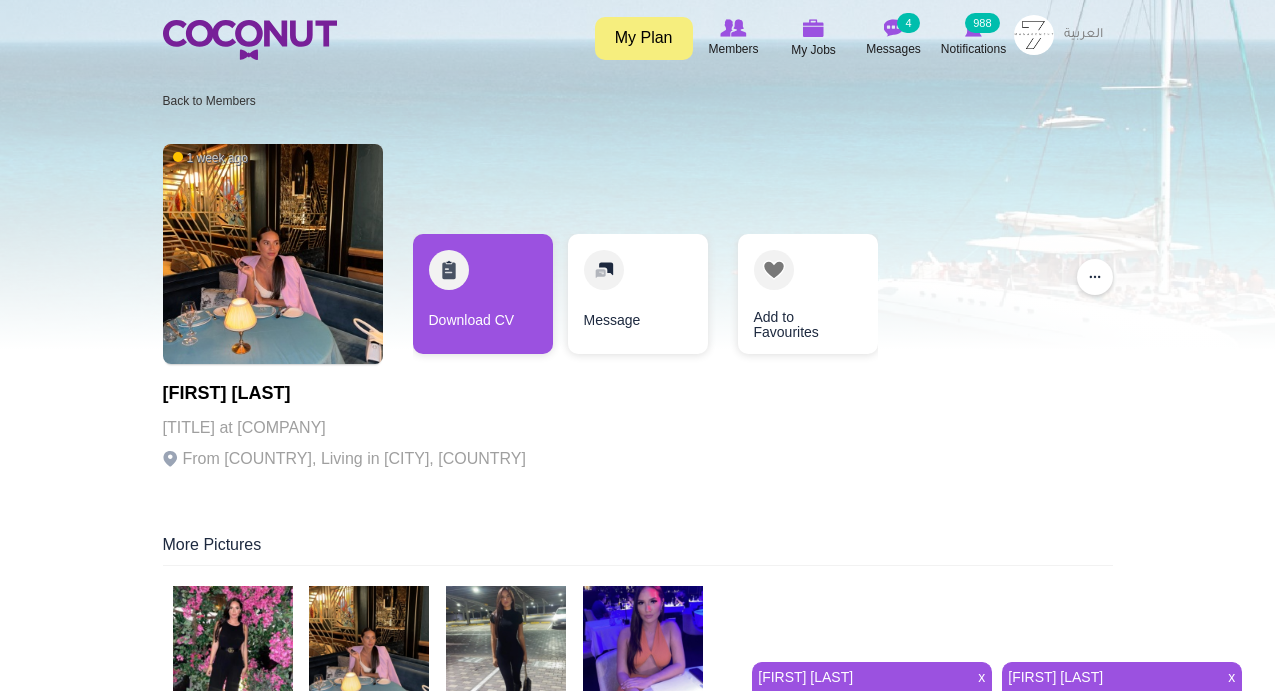 scroll, scrollTop: 0, scrollLeft: 0, axis: both 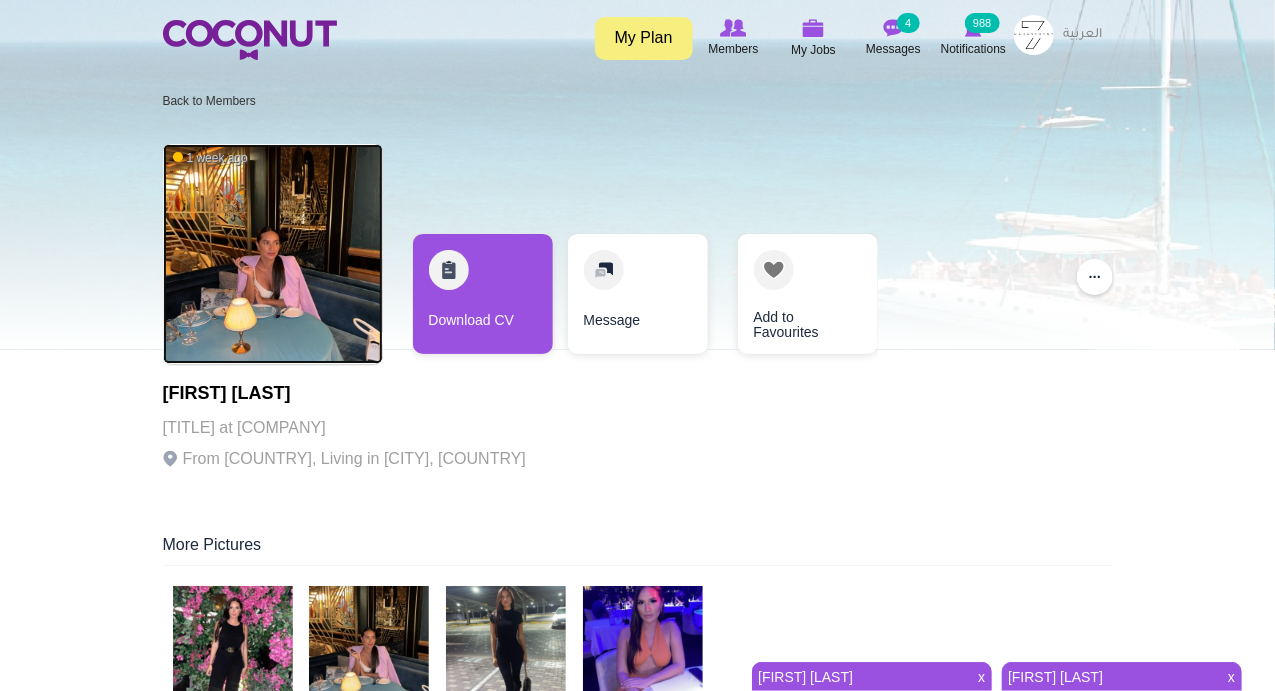 click at bounding box center [273, 254] 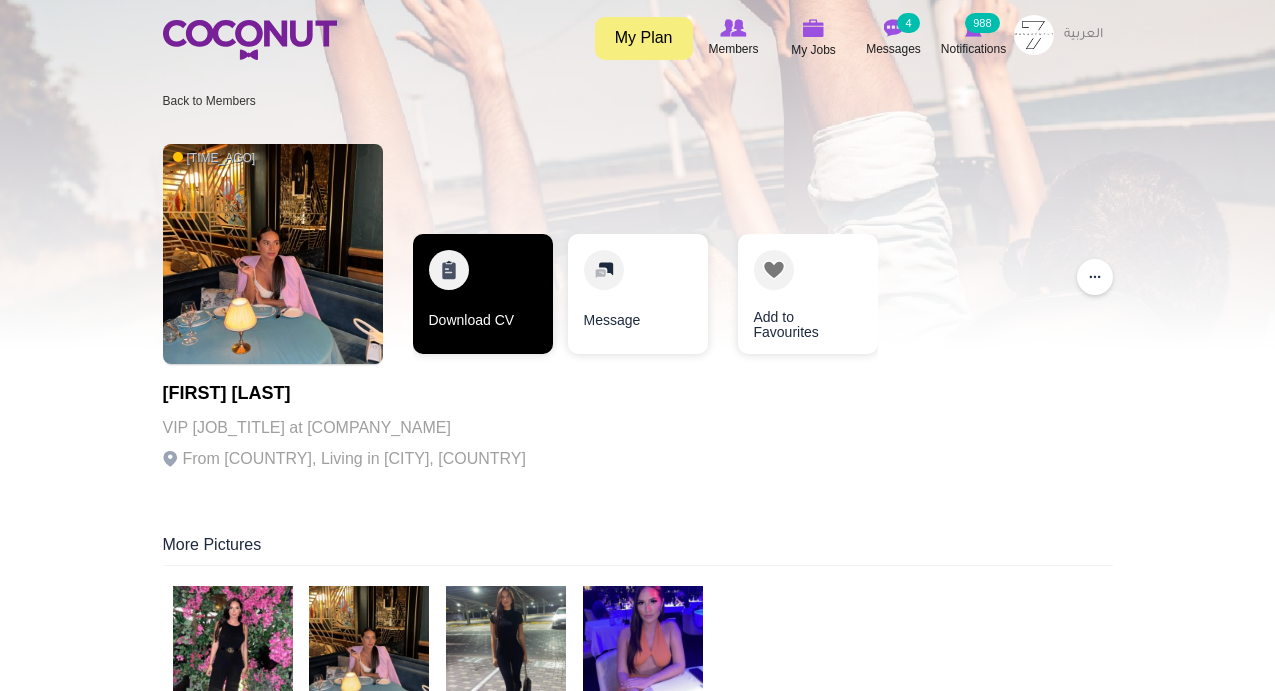 scroll, scrollTop: 0, scrollLeft: 0, axis: both 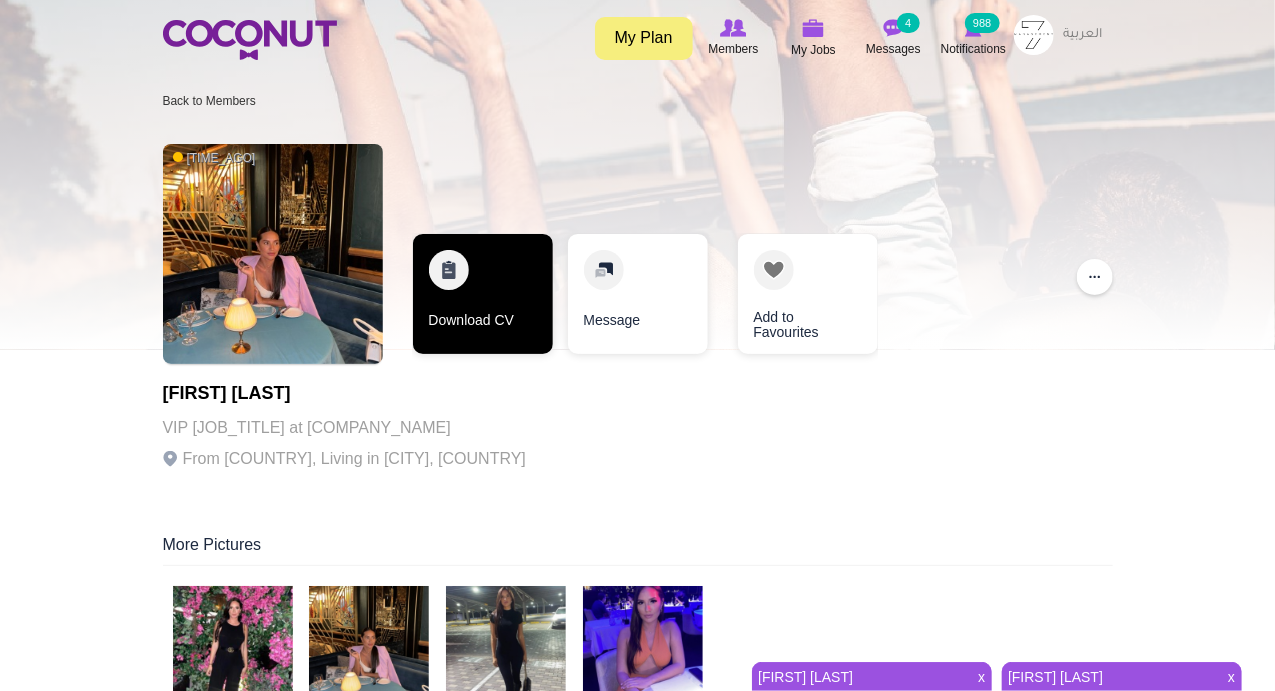click on "Download CV" at bounding box center (483, 294) 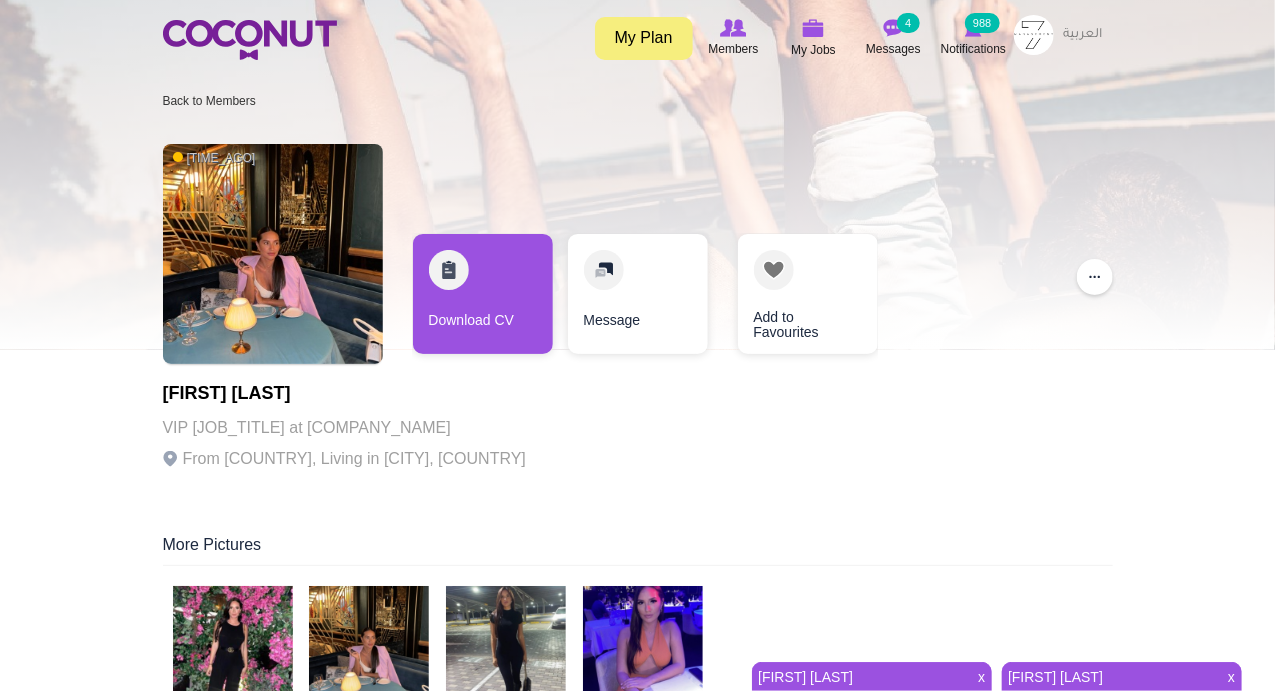 scroll, scrollTop: 233, scrollLeft: 0, axis: vertical 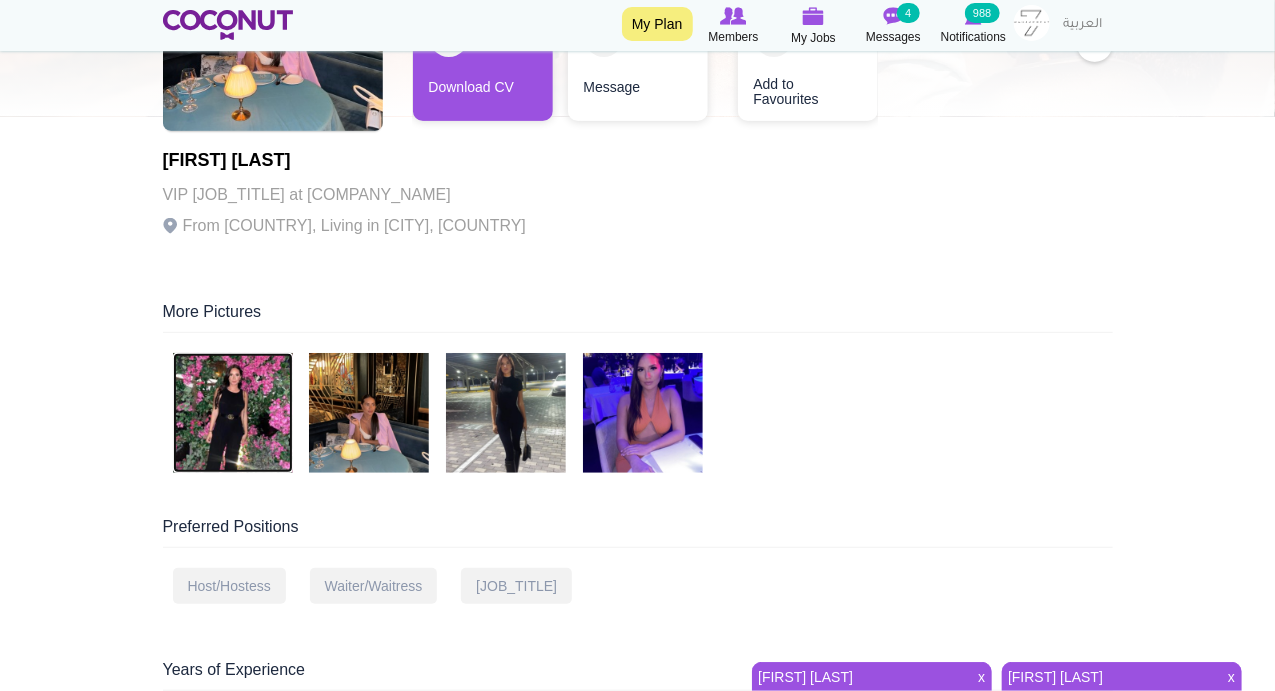 click at bounding box center (233, 413) 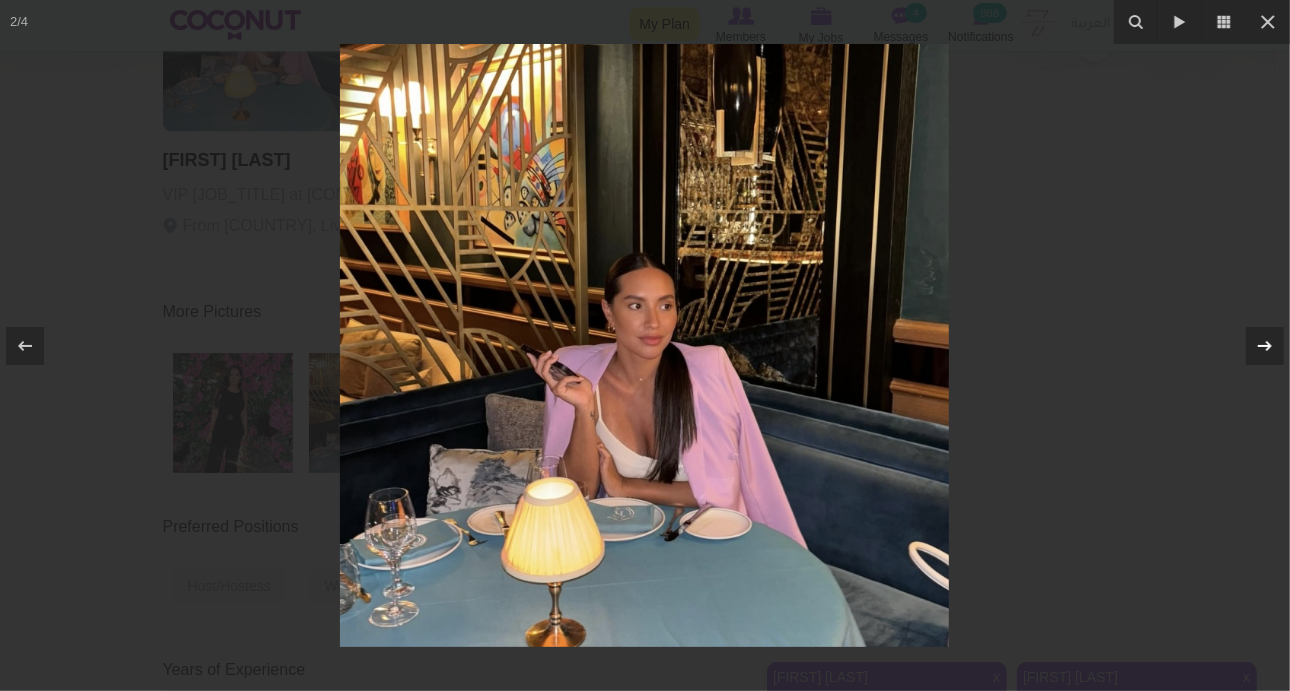 click at bounding box center [1265, 346] 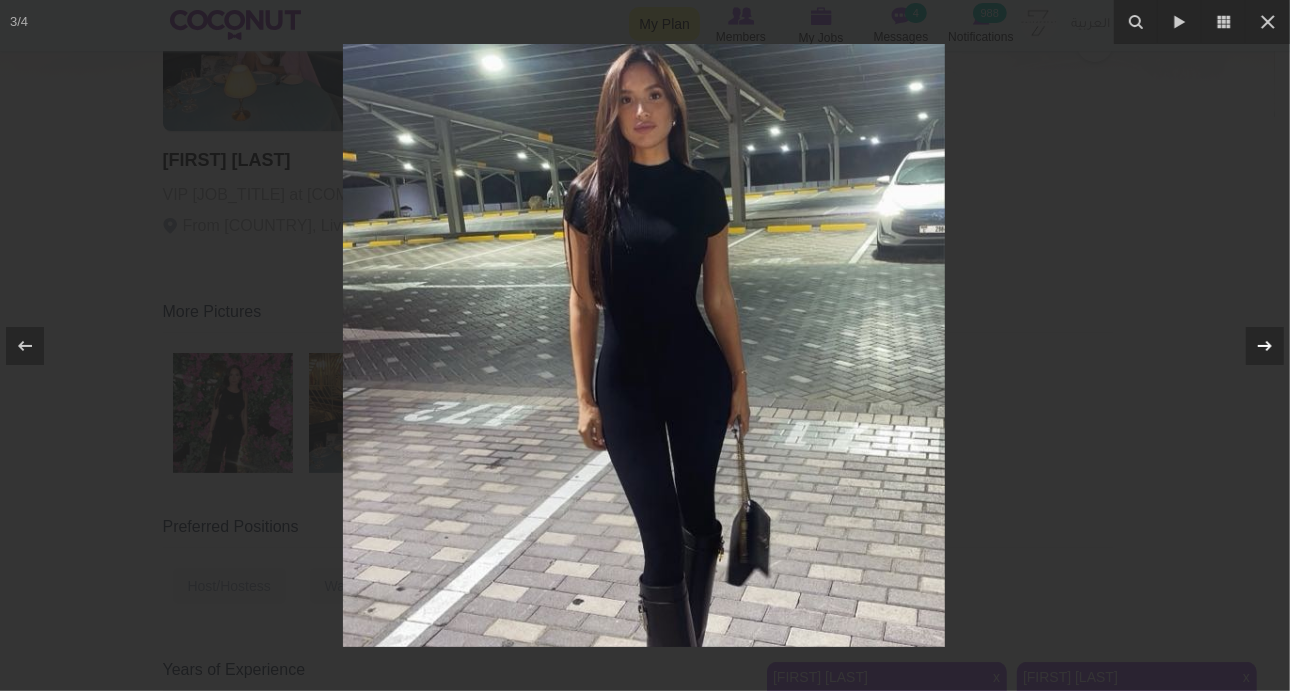 click at bounding box center (1265, 346) 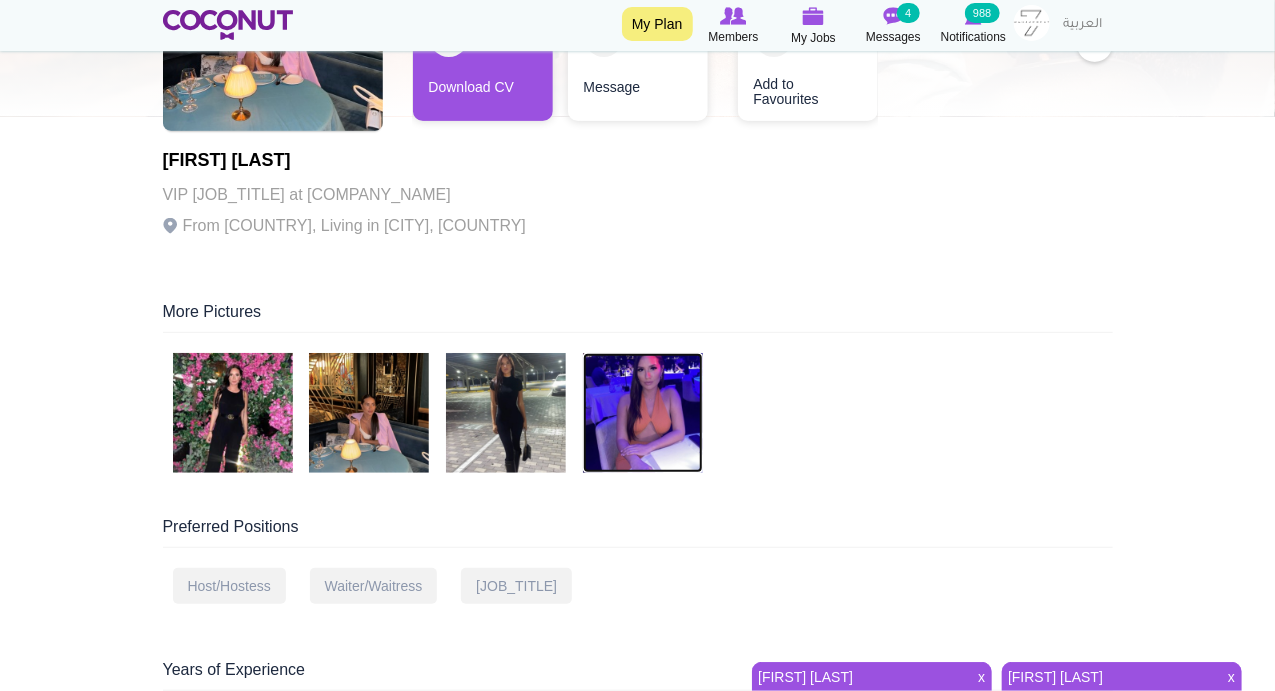 scroll, scrollTop: 0, scrollLeft: 0, axis: both 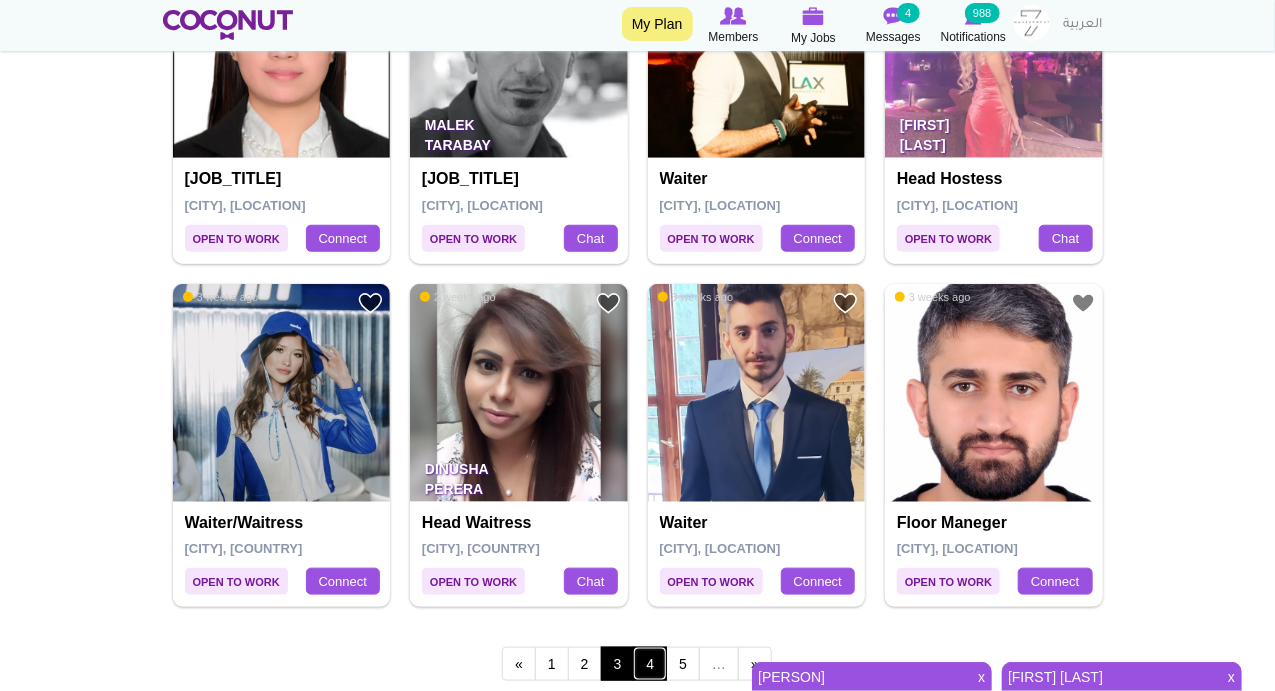 click on "4" at bounding box center (650, 664) 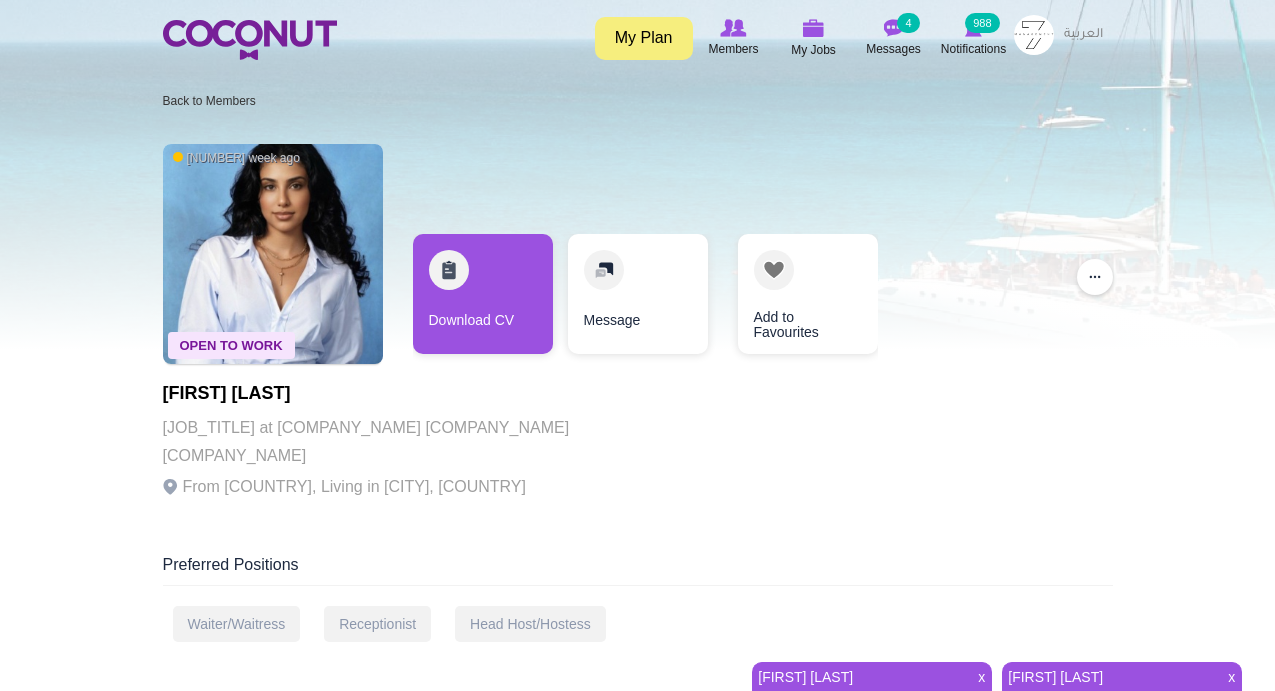 scroll, scrollTop: 0, scrollLeft: 0, axis: both 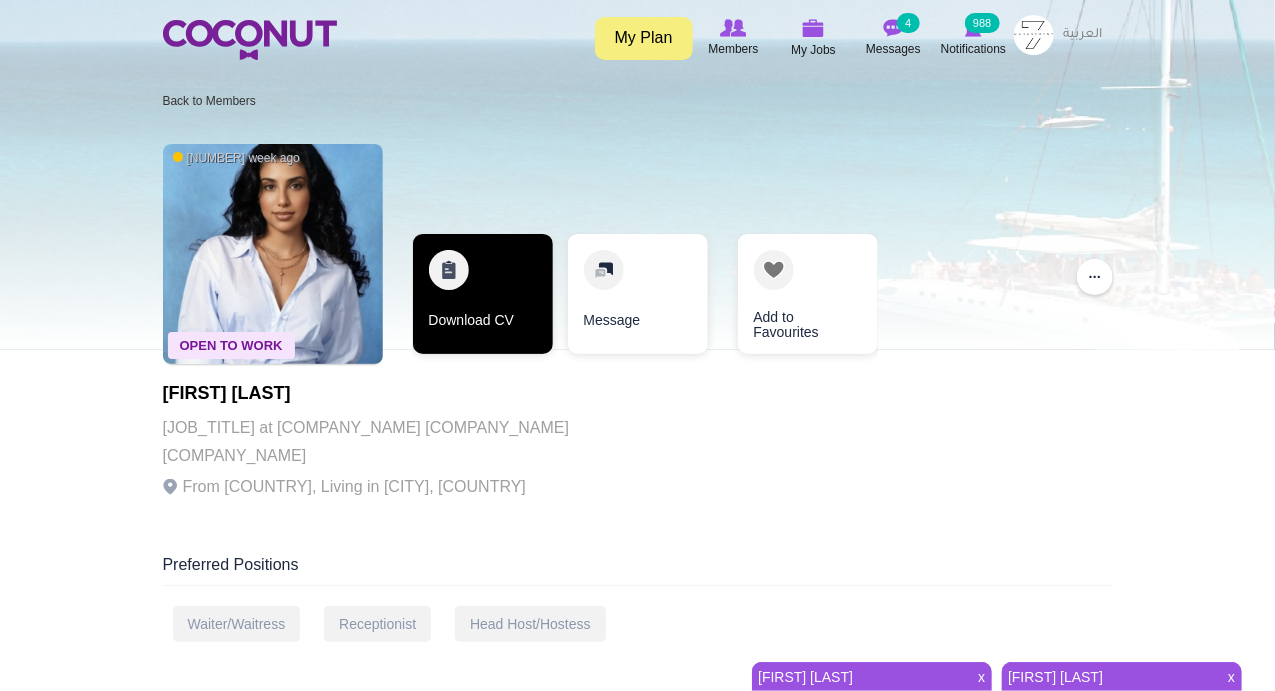 click on "Download CV" at bounding box center (483, 294) 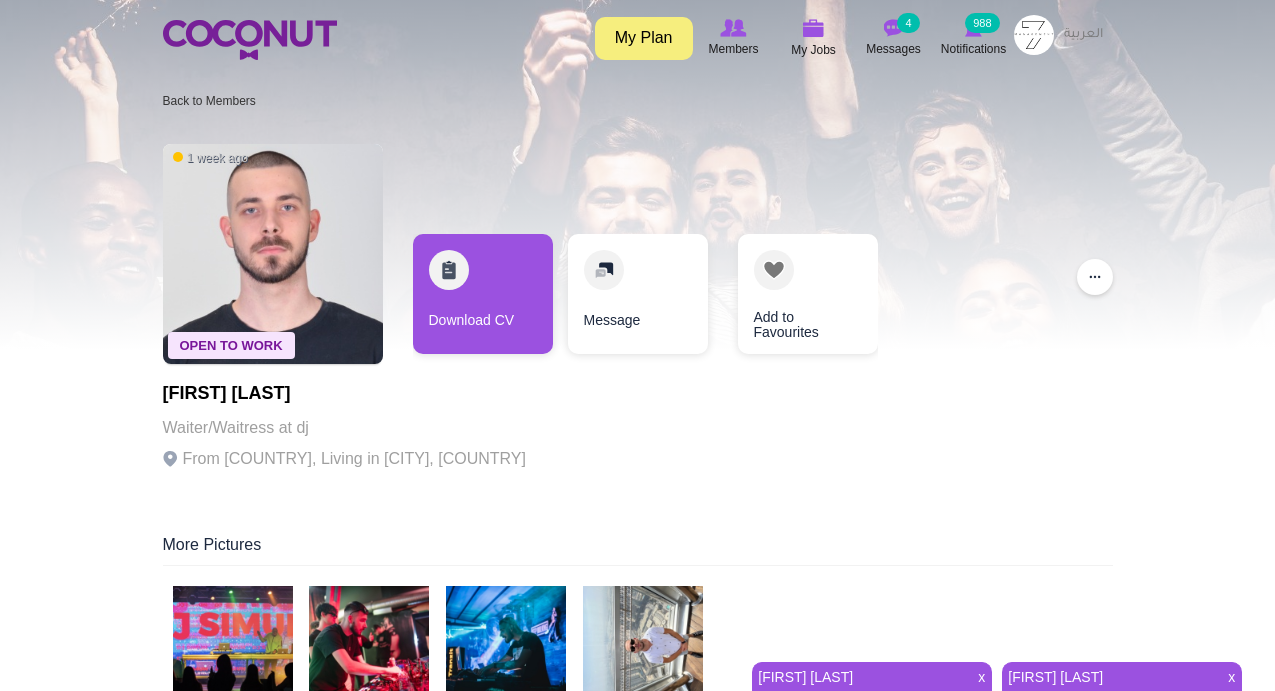 scroll, scrollTop: 0, scrollLeft: 0, axis: both 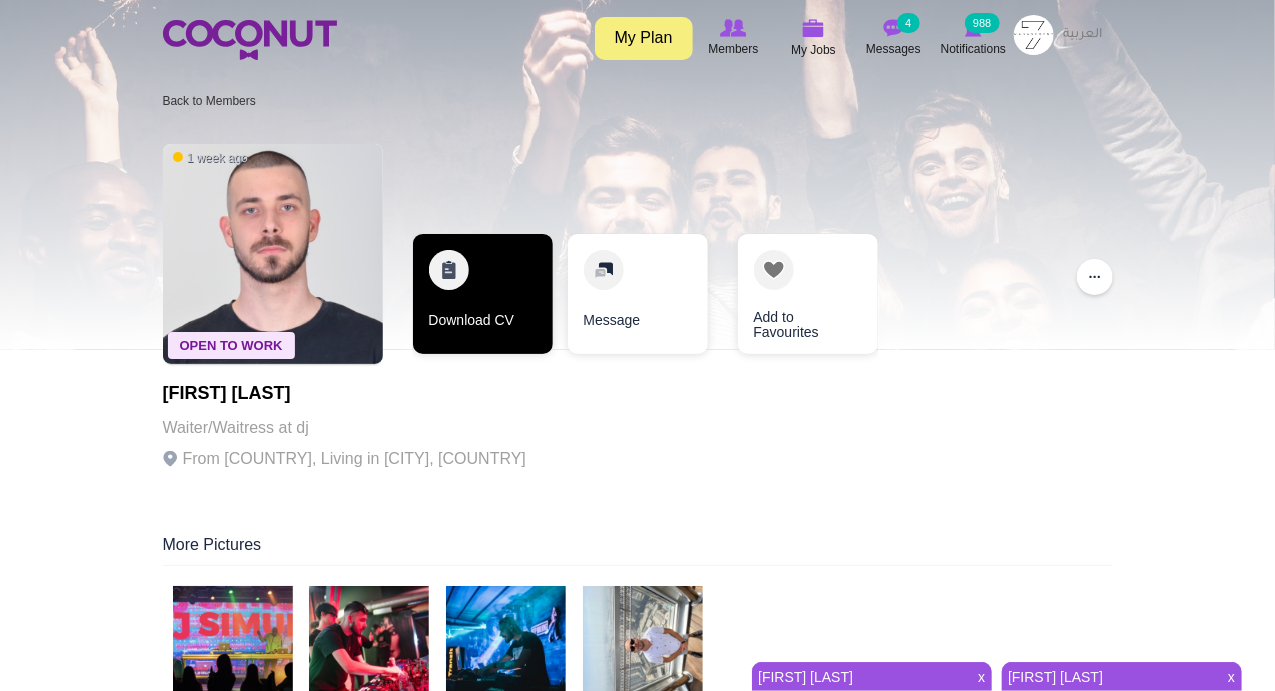 click on "Download CV" at bounding box center [483, 294] 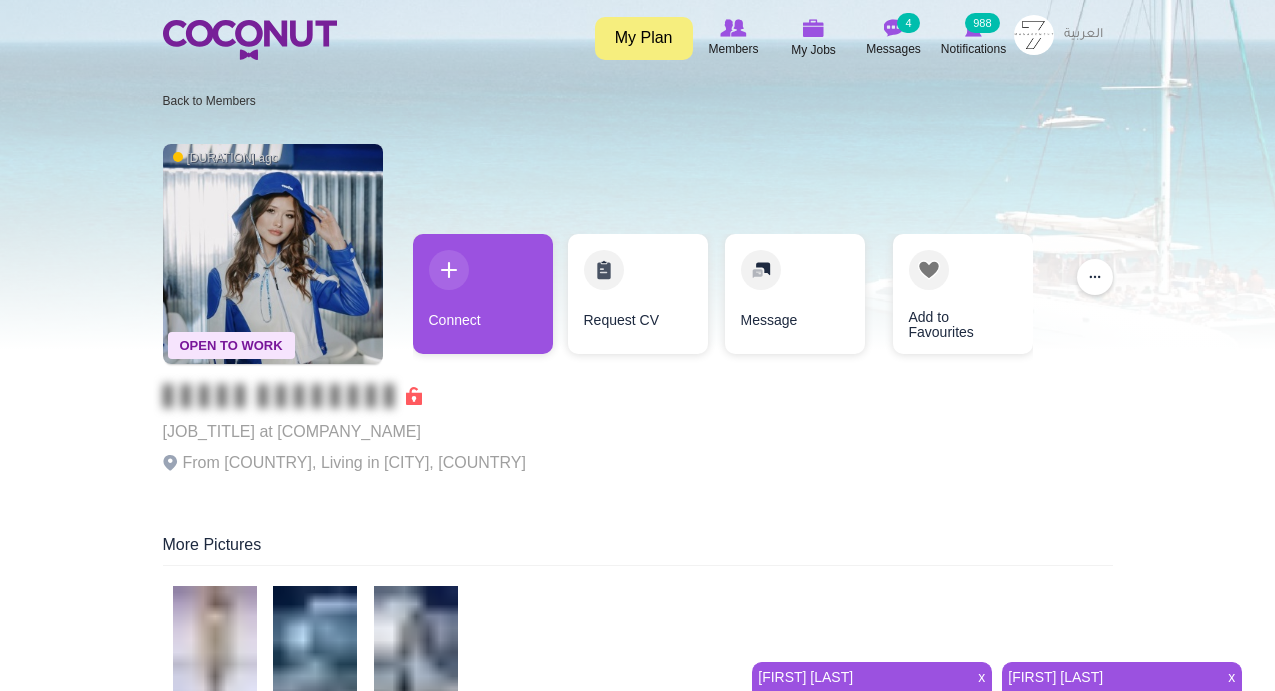scroll, scrollTop: 0, scrollLeft: 0, axis: both 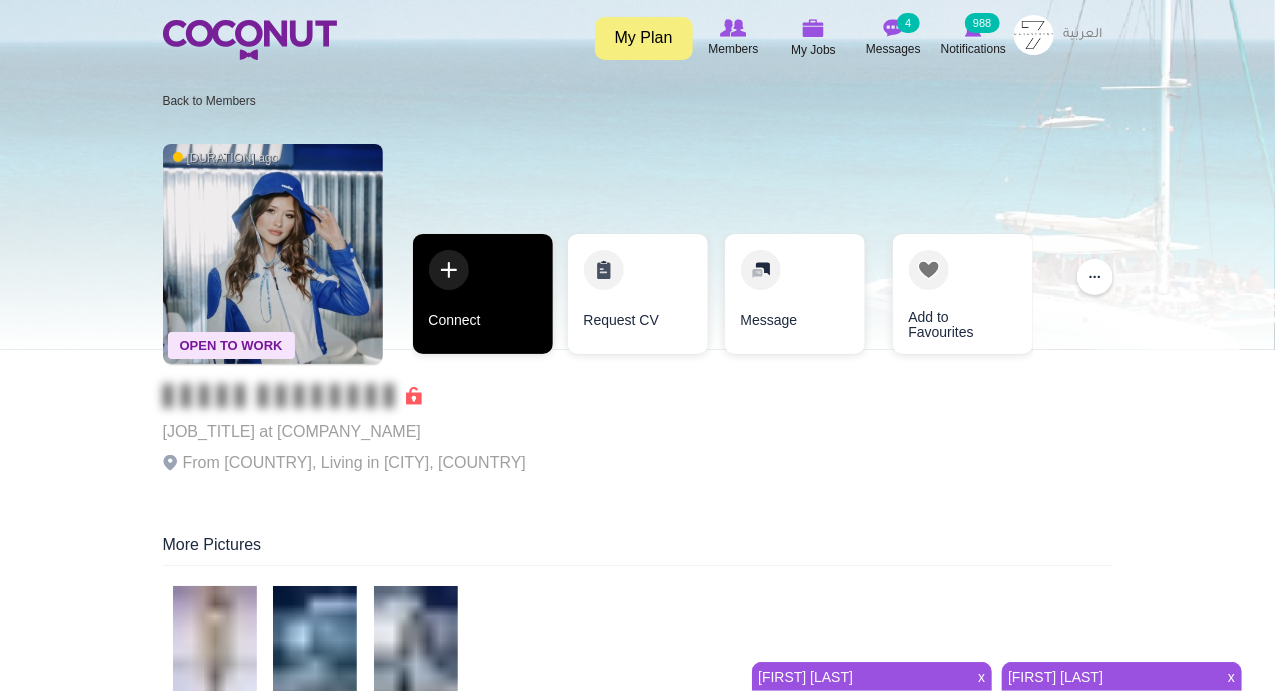 click on "Connect" at bounding box center (483, 294) 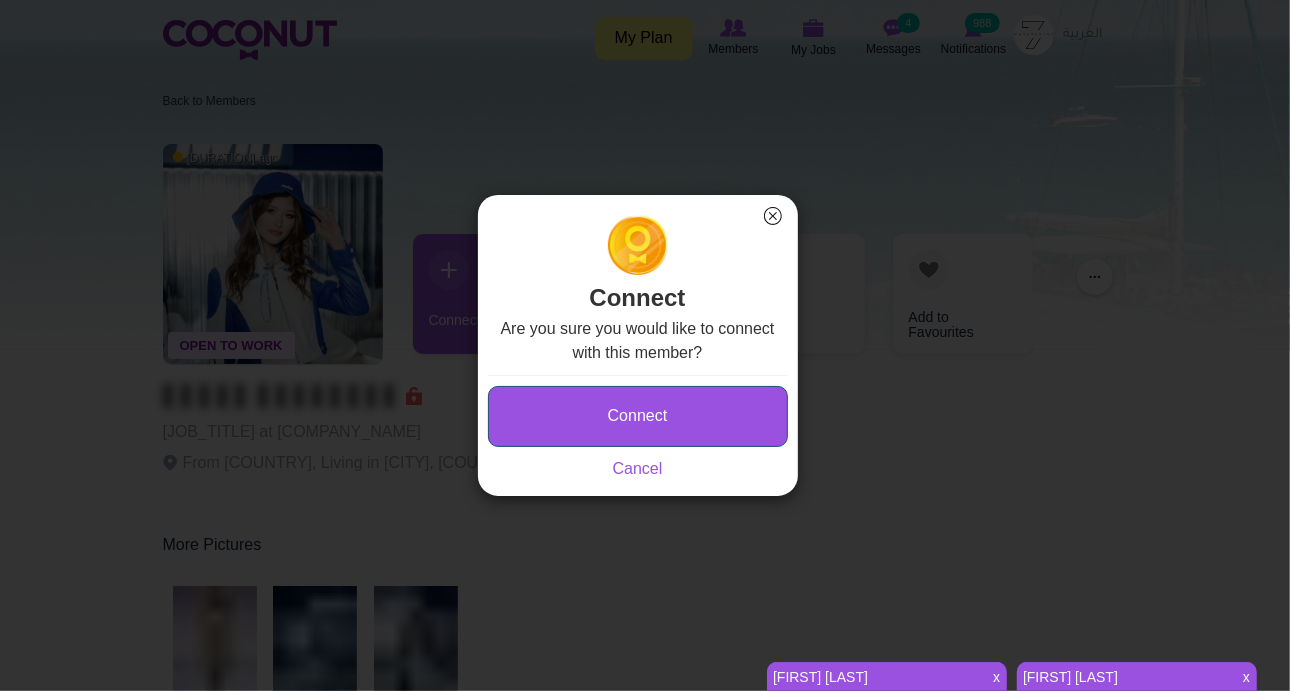 click on "Connect" at bounding box center (638, 416) 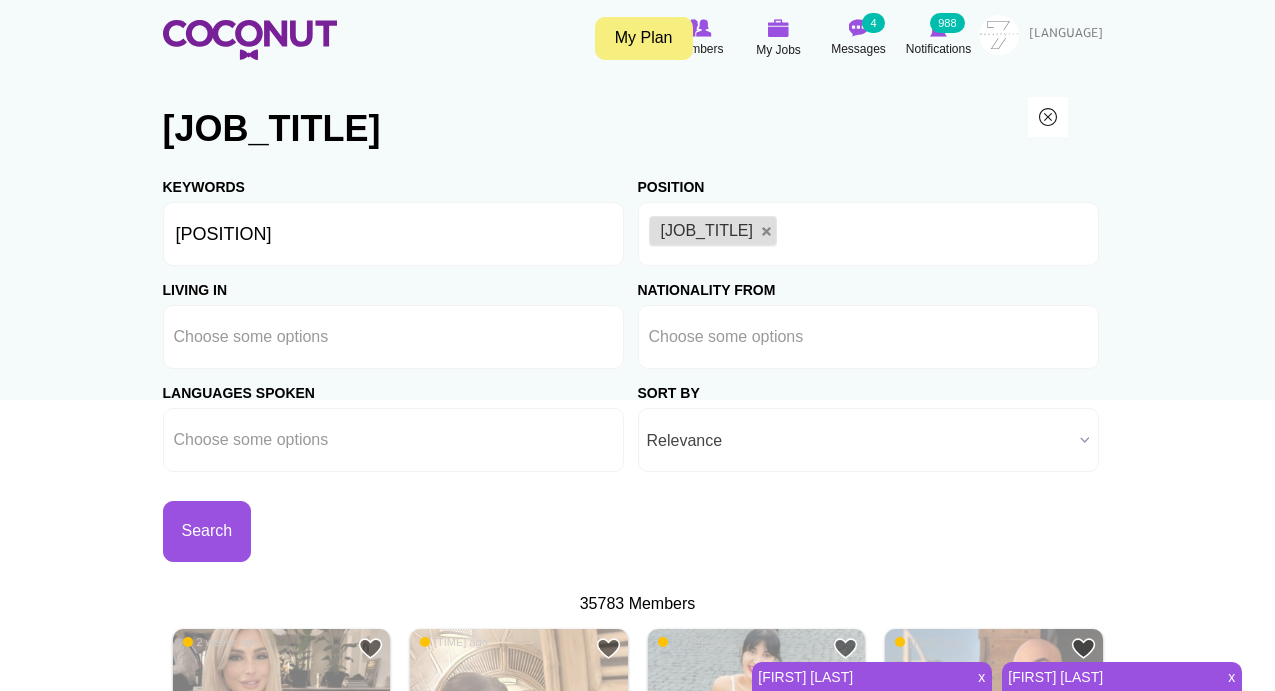 scroll, scrollTop: 0, scrollLeft: 0, axis: both 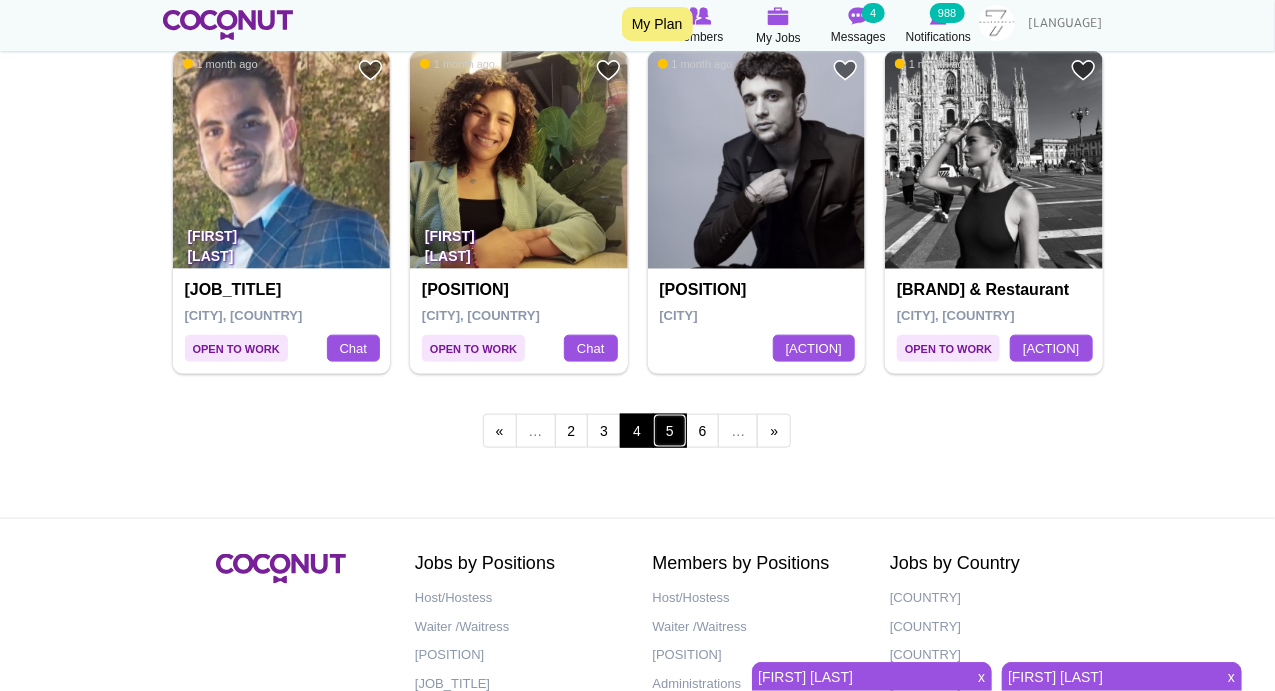 click on "5" at bounding box center (670, 431) 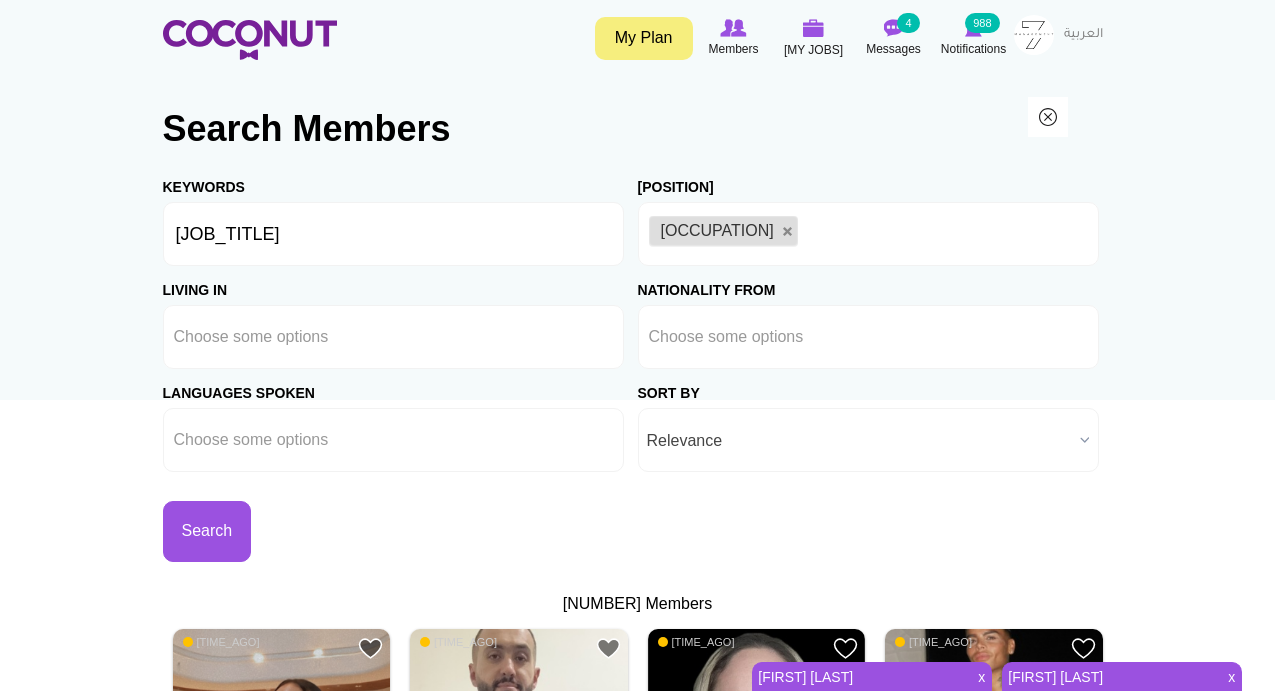 scroll, scrollTop: 0, scrollLeft: 0, axis: both 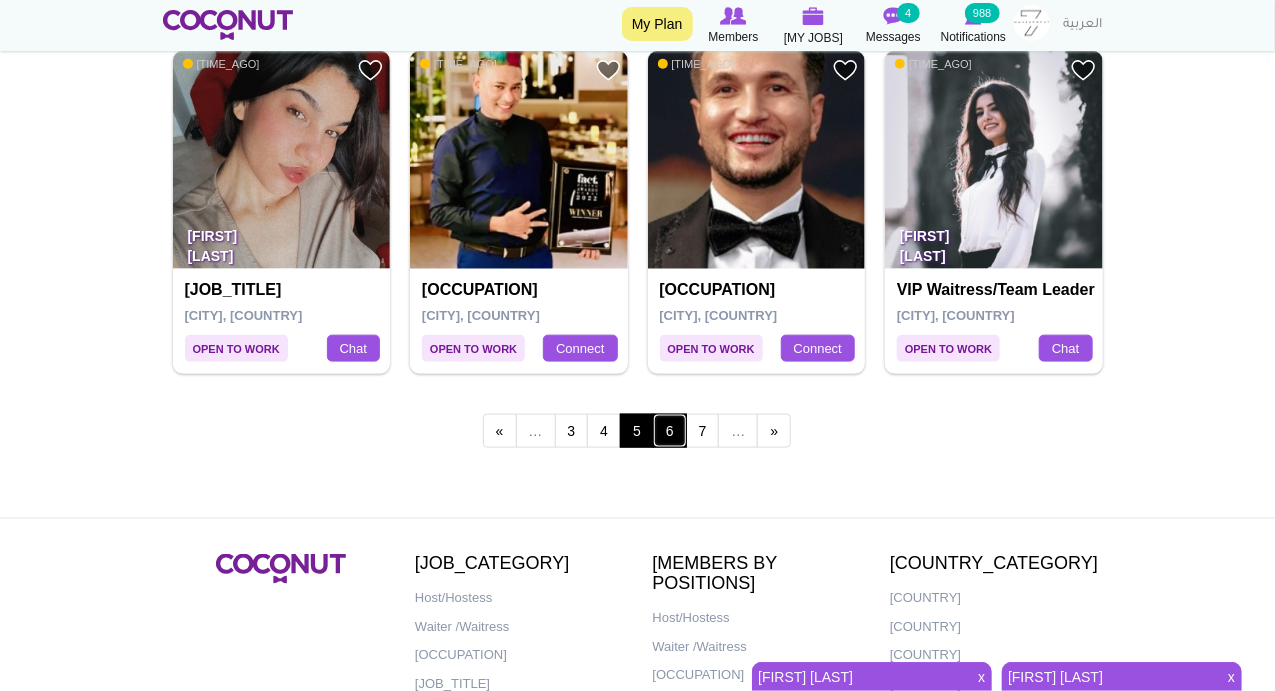 click on "6" at bounding box center (670, 431) 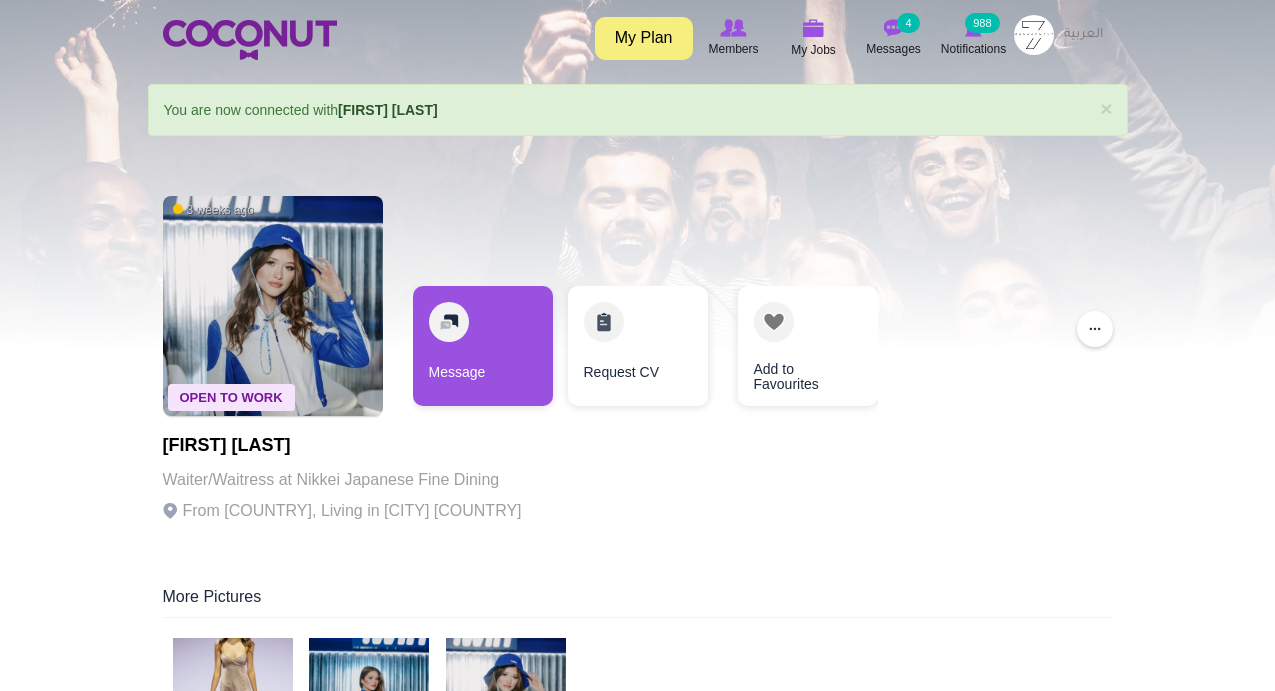 scroll, scrollTop: 0, scrollLeft: 0, axis: both 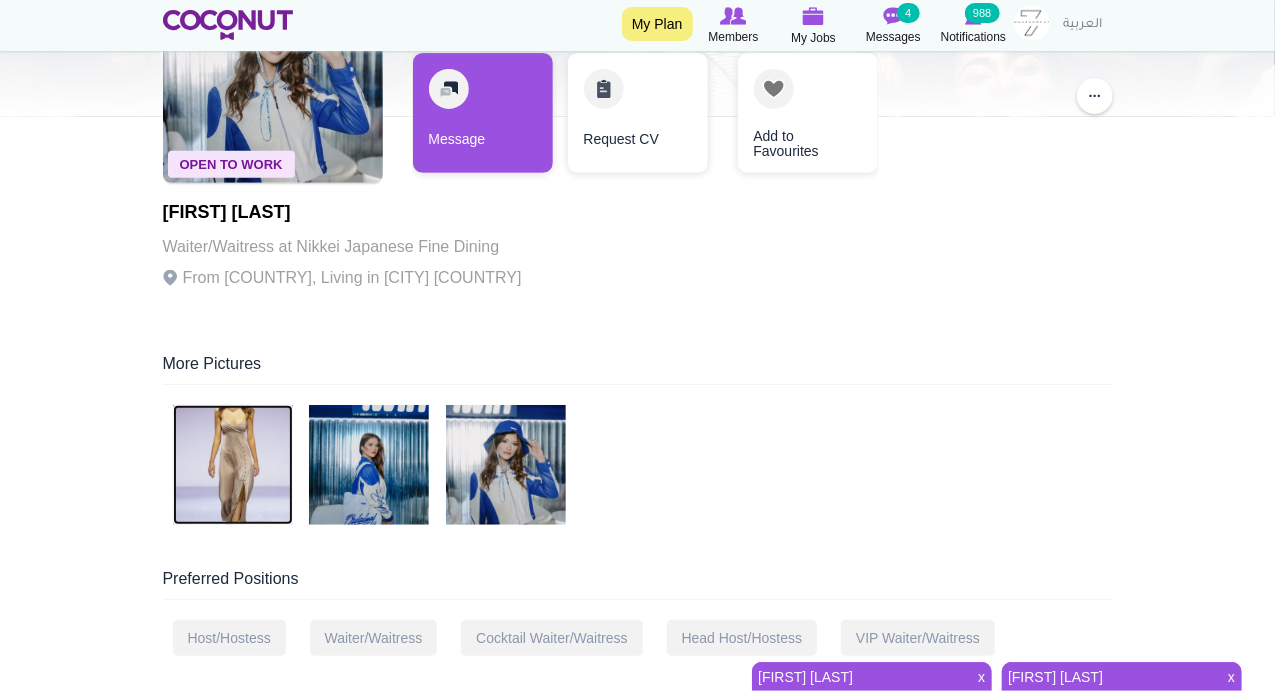 click at bounding box center [233, 465] 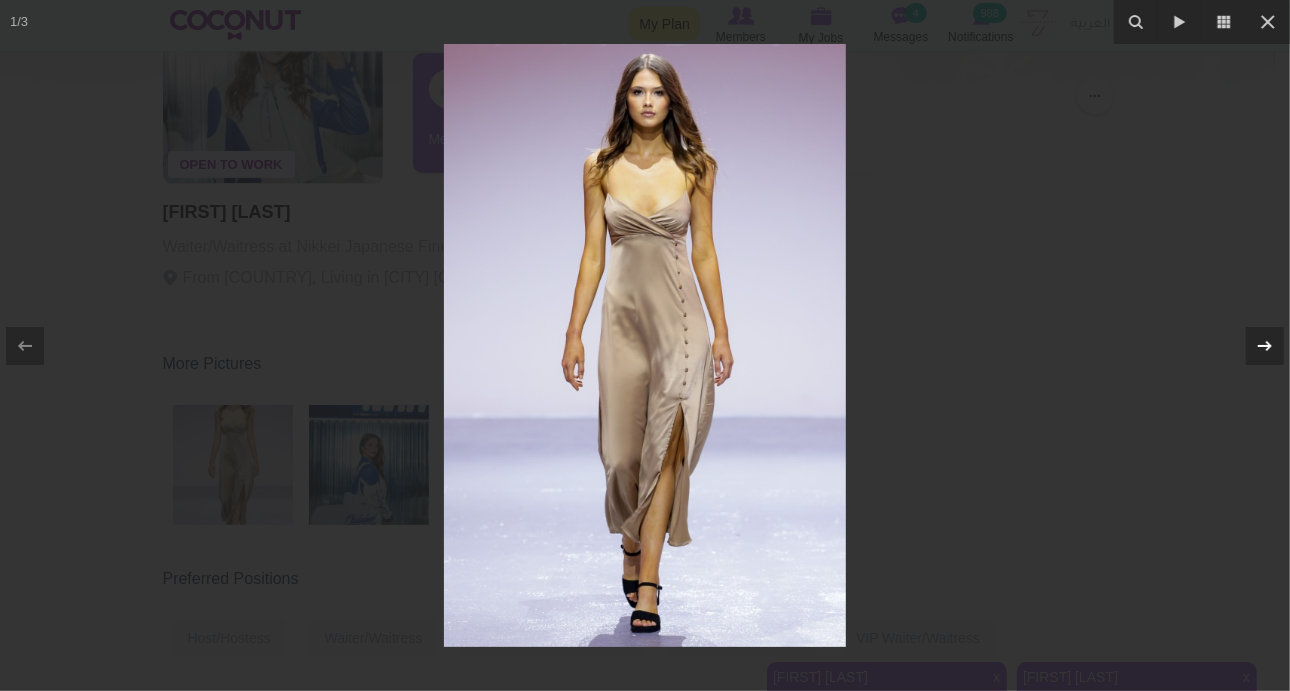 click at bounding box center (1265, 346) 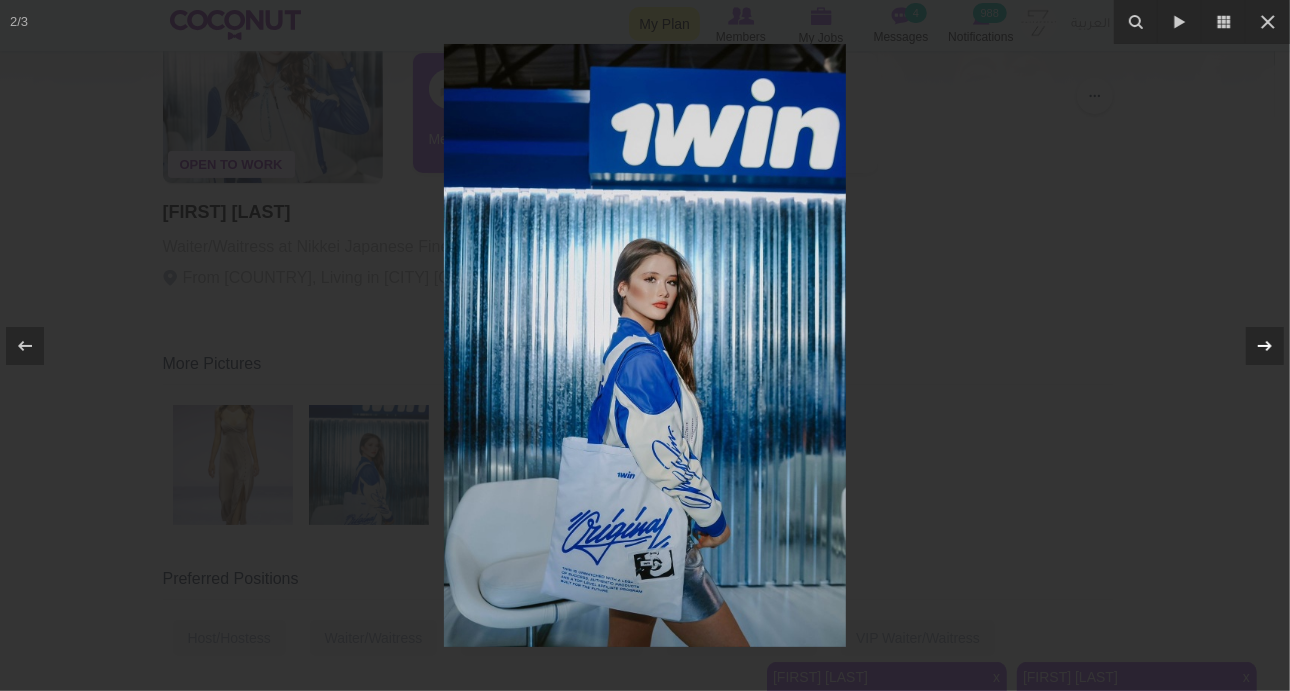 click at bounding box center (1265, 346) 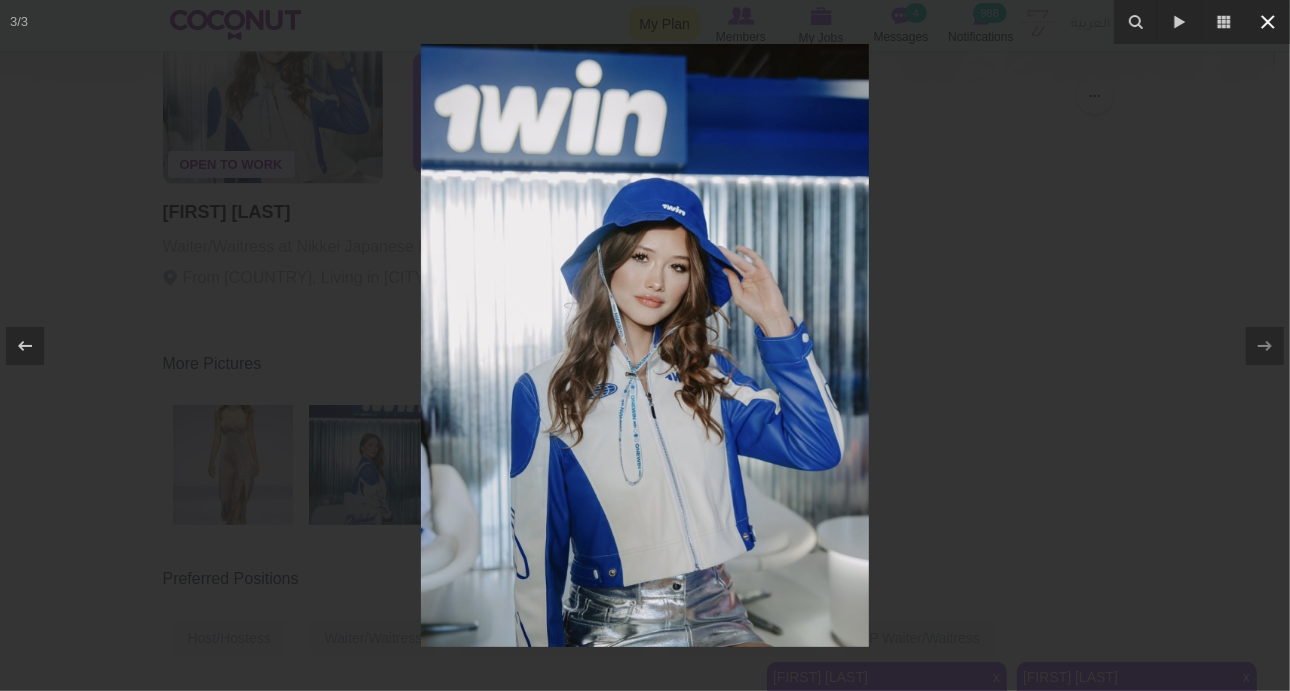 click at bounding box center (1268, 22) 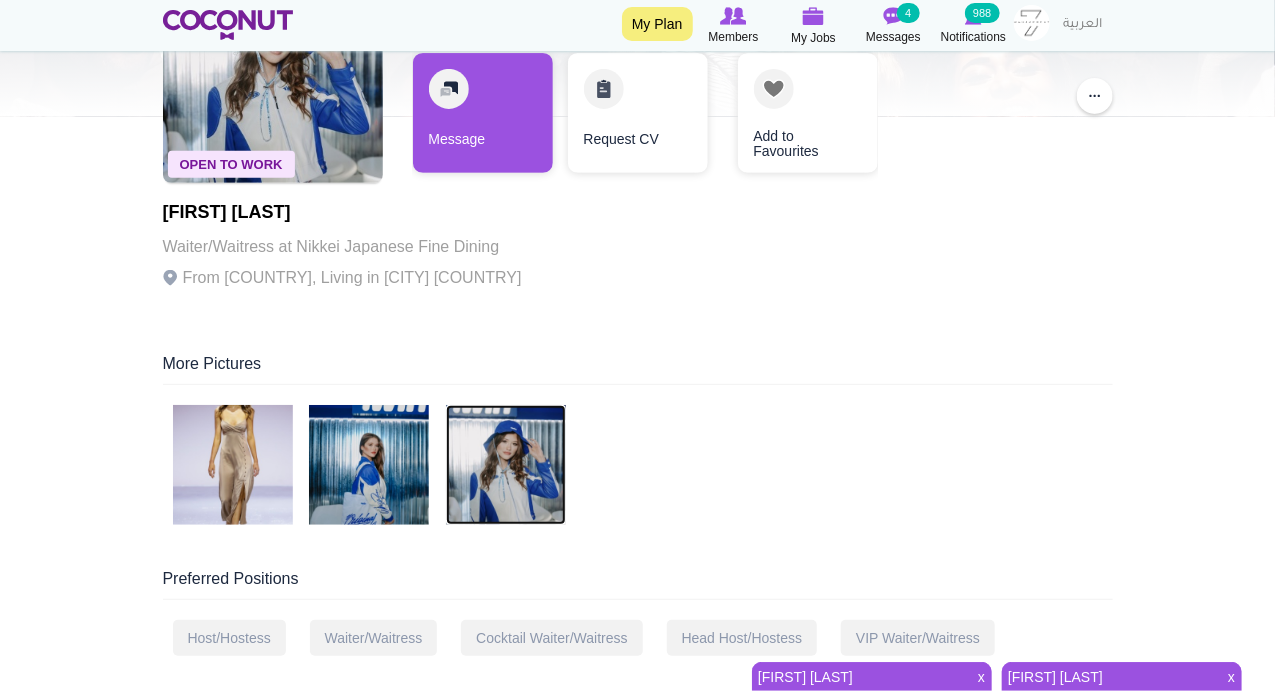 scroll, scrollTop: 0, scrollLeft: 0, axis: both 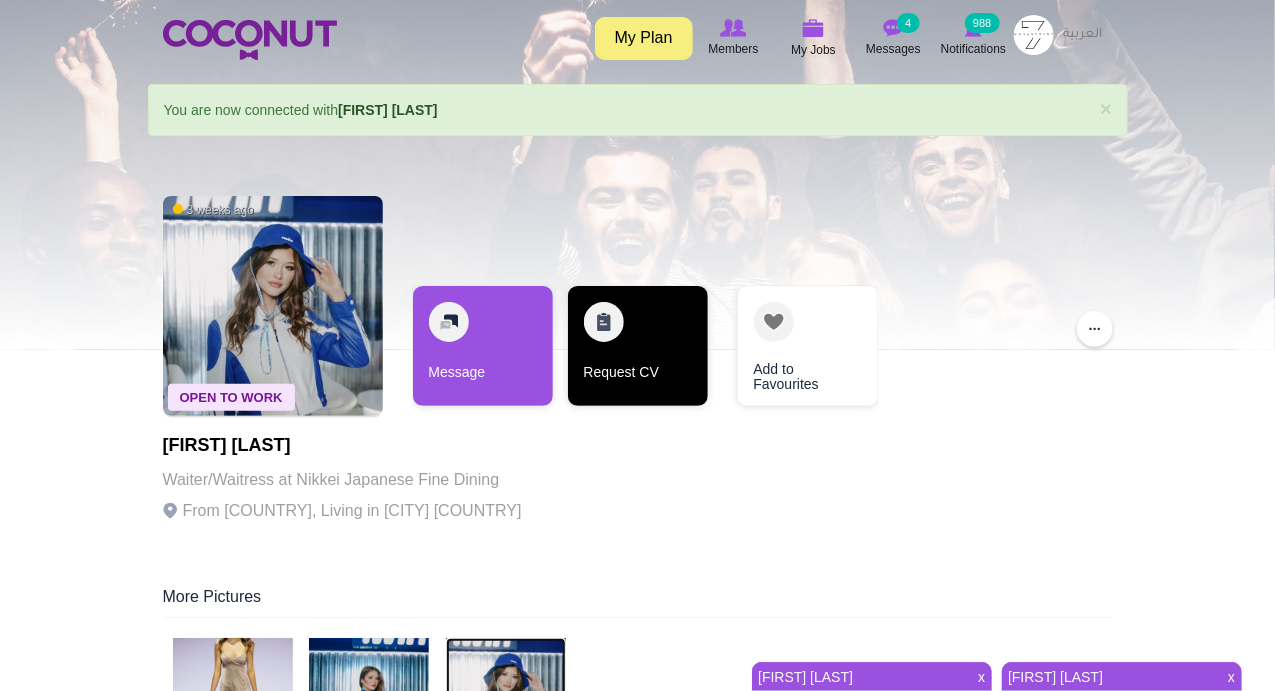 click on "Request CV" at bounding box center [638, 346] 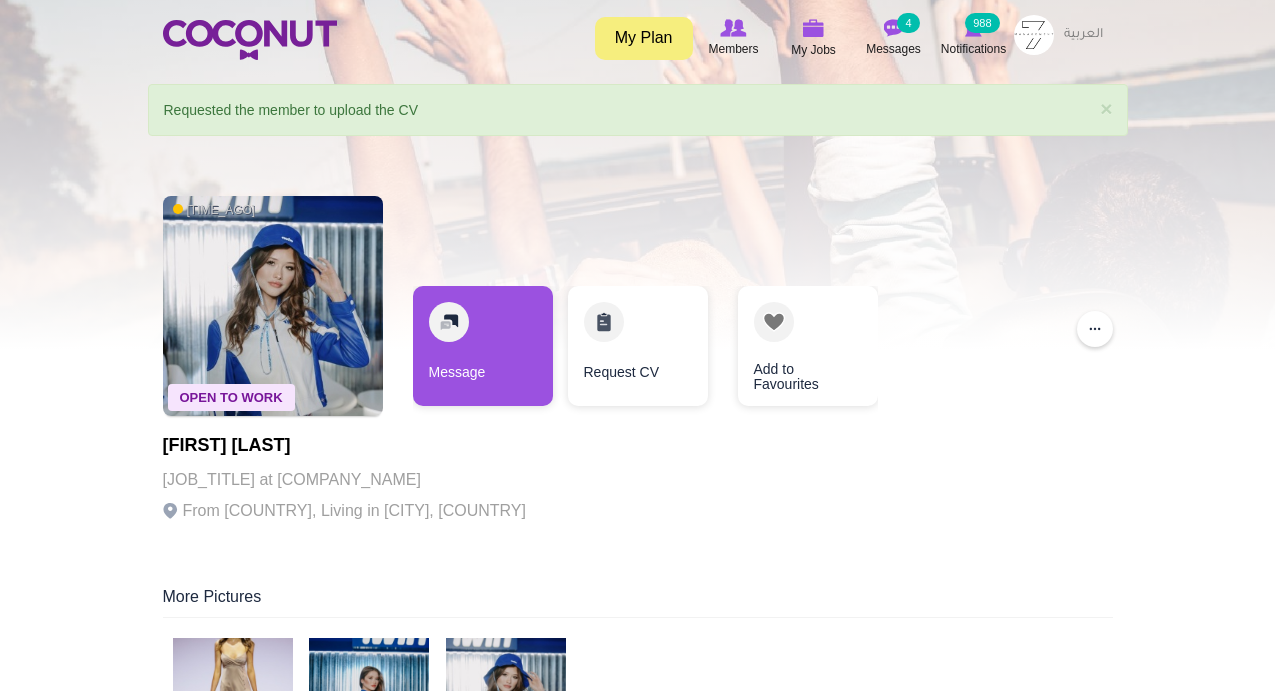 scroll, scrollTop: 0, scrollLeft: 0, axis: both 